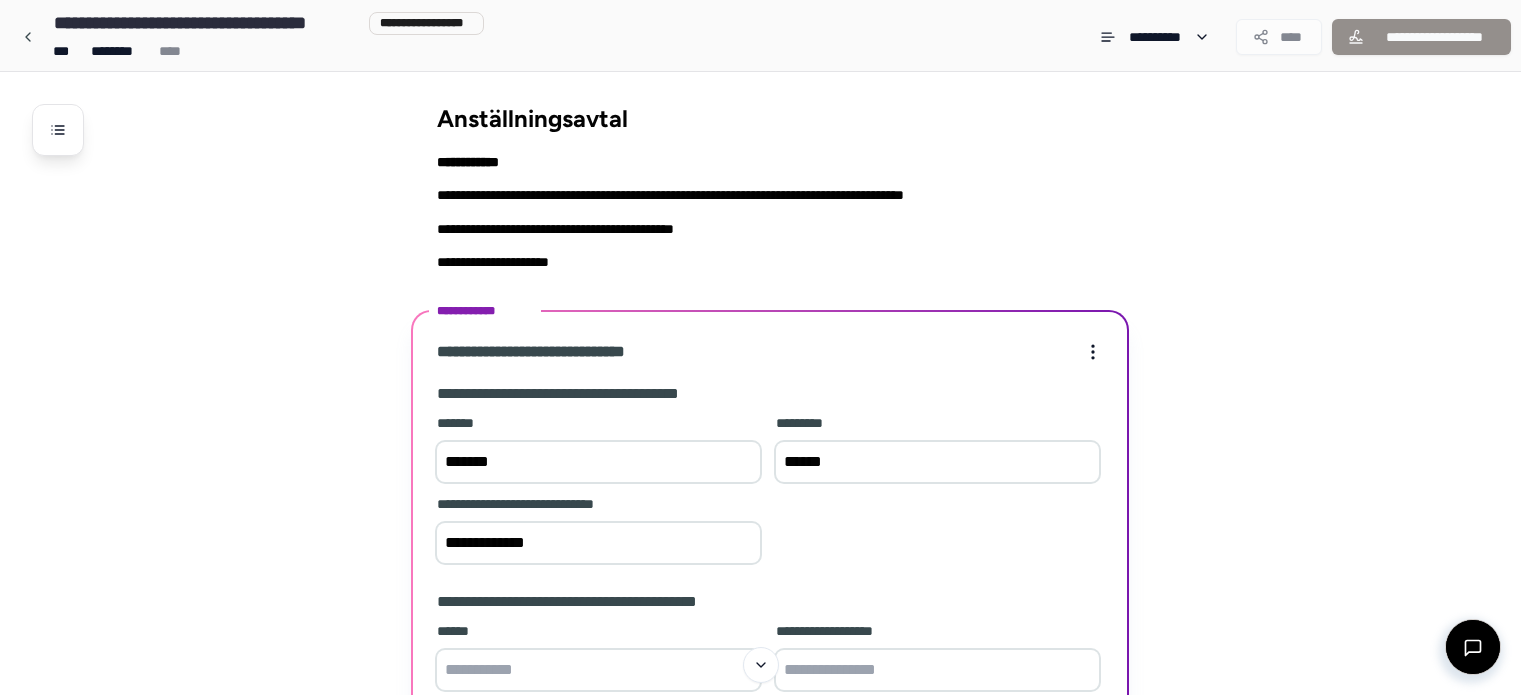 scroll, scrollTop: 199, scrollLeft: 0, axis: vertical 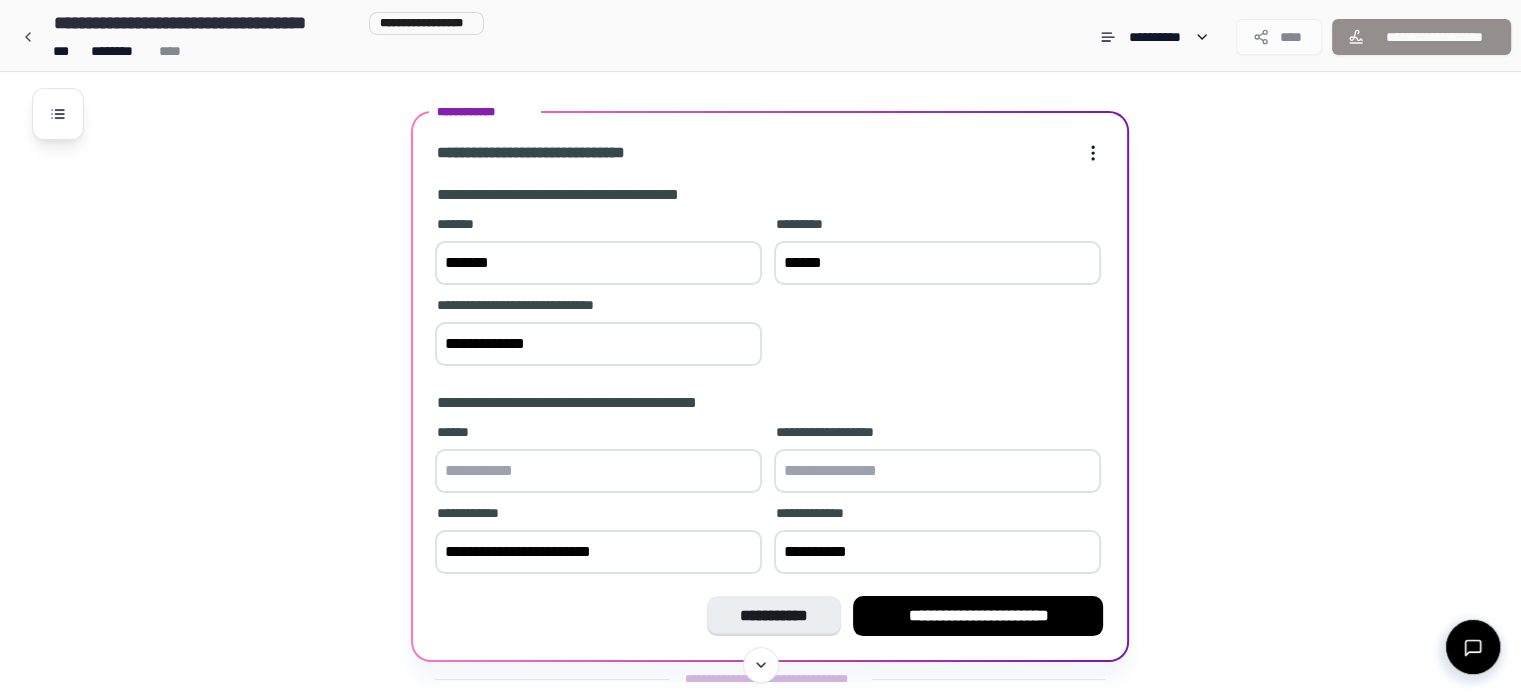 click at bounding box center [598, 471] 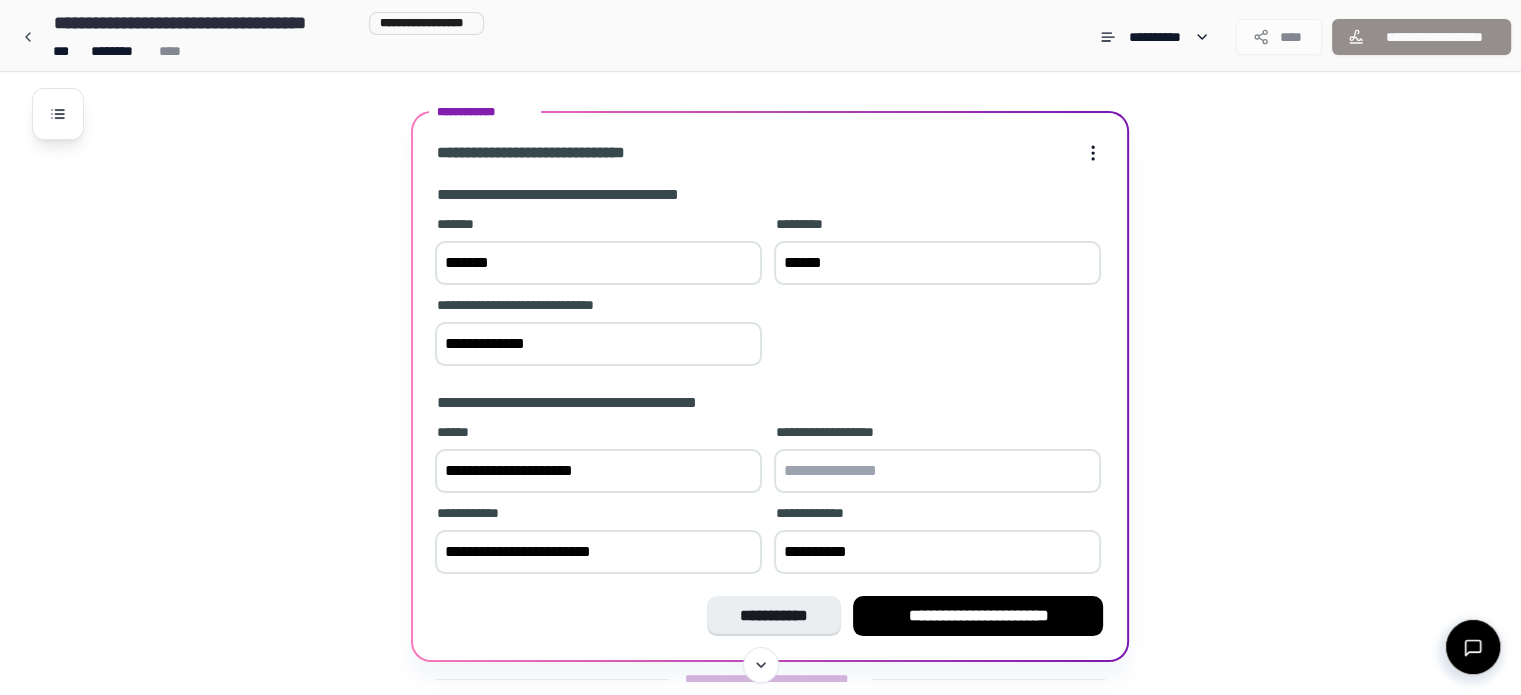 type on "**********" 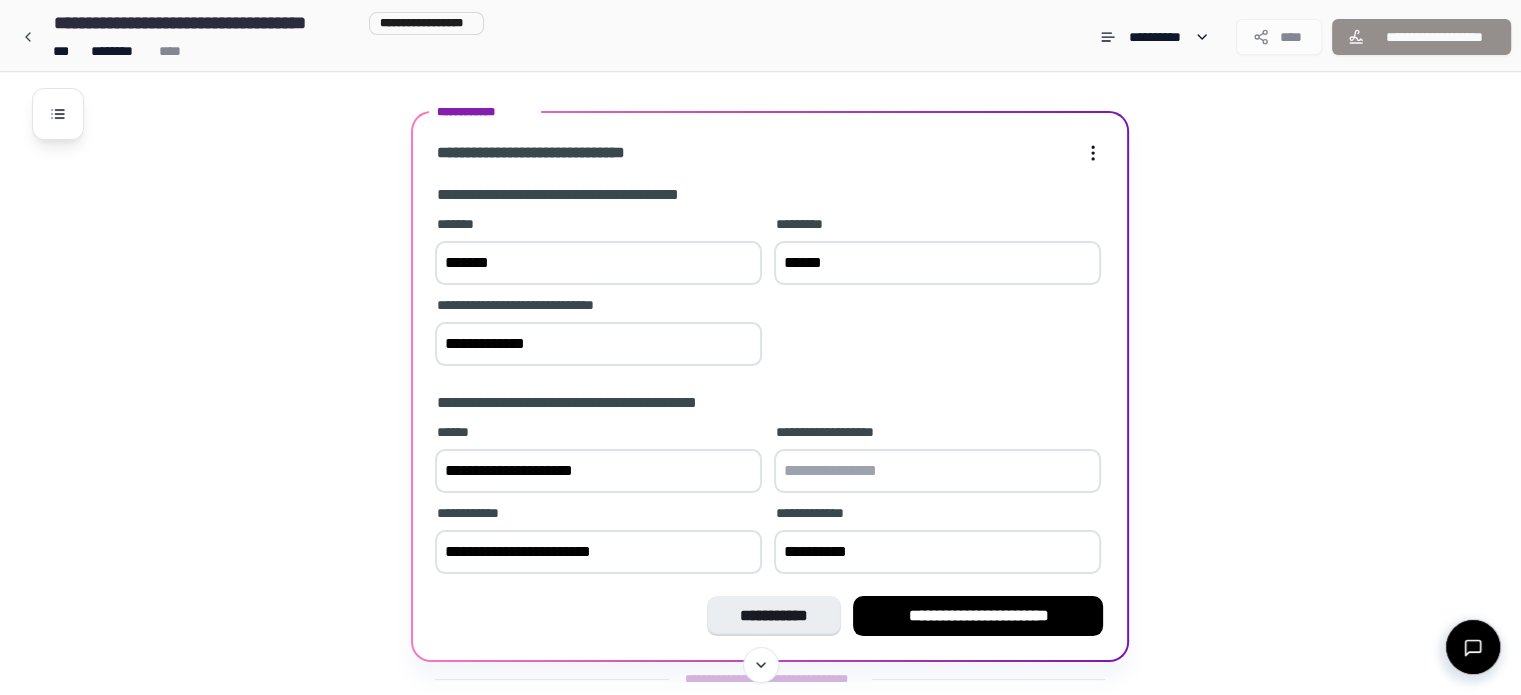 click at bounding box center [937, 471] 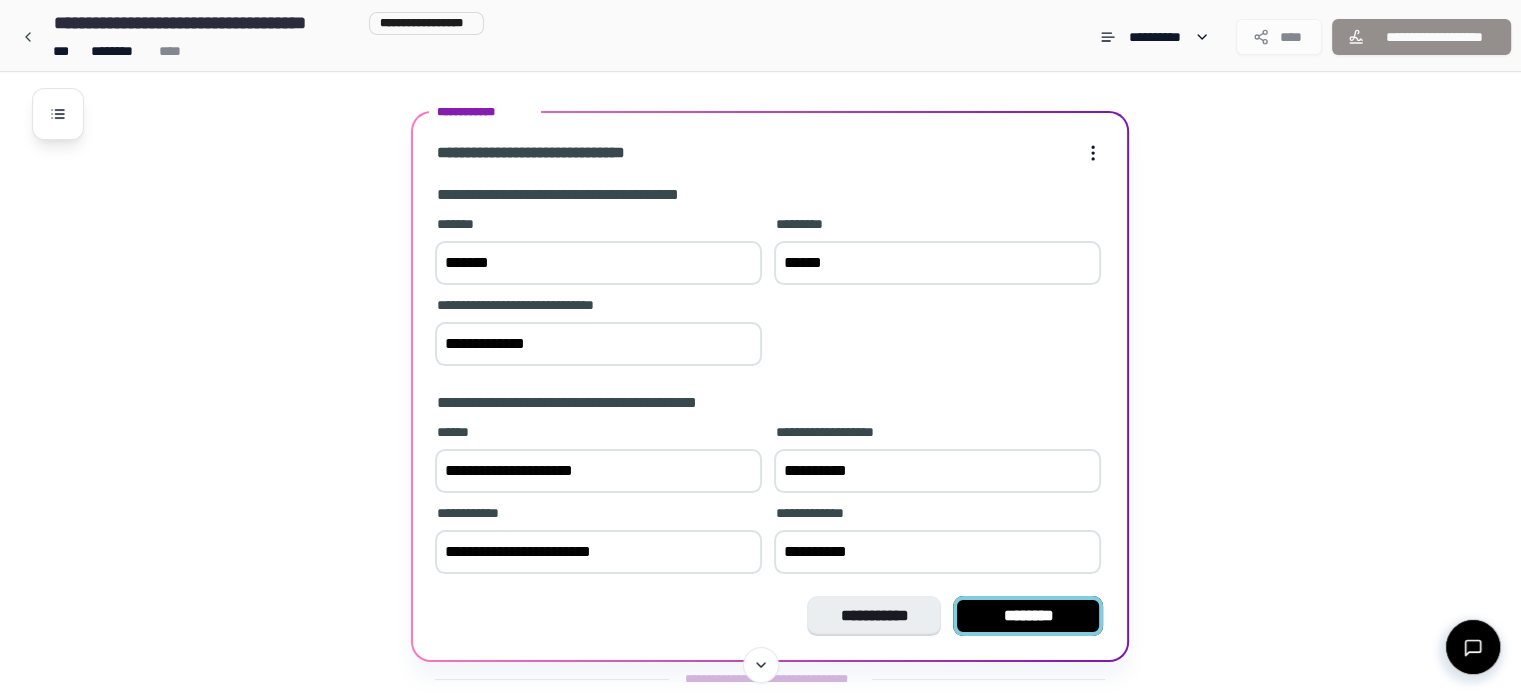 type on "**********" 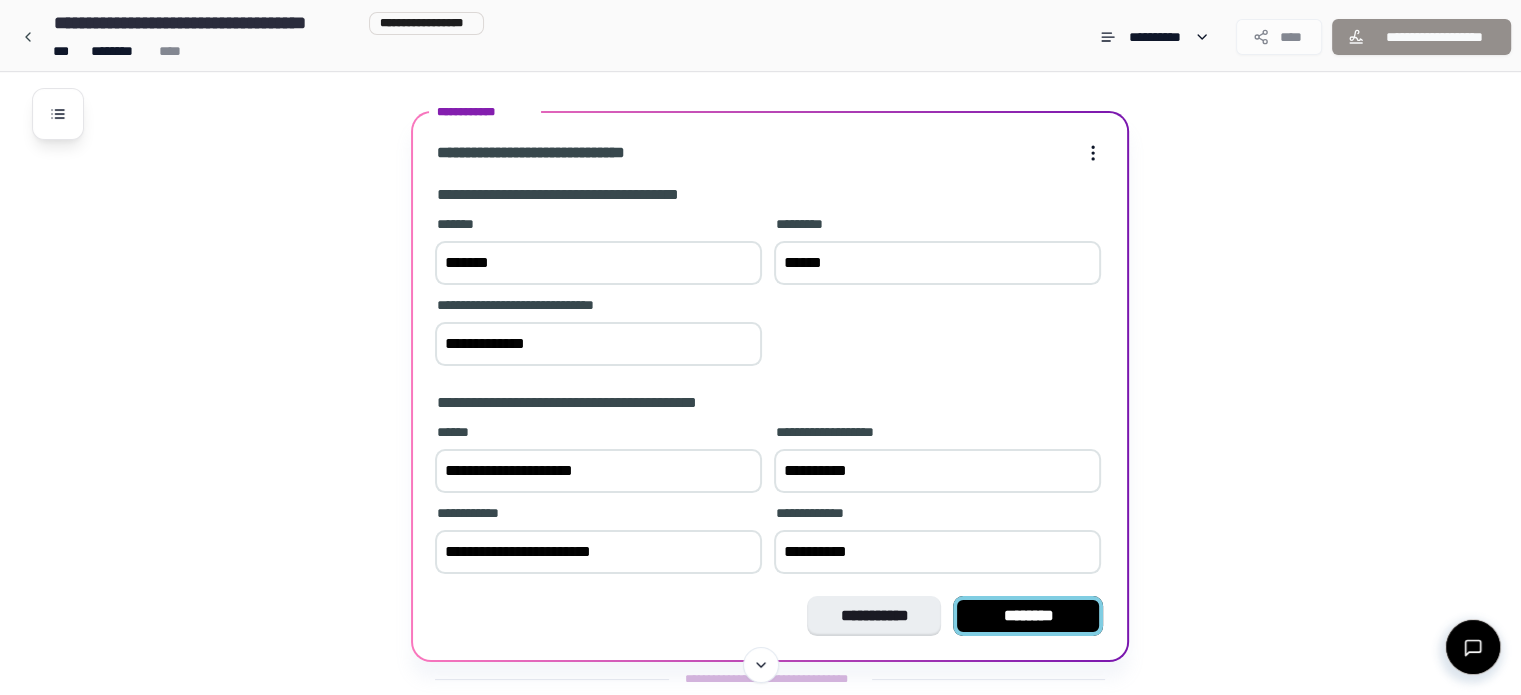 click on "********" at bounding box center (1028, 616) 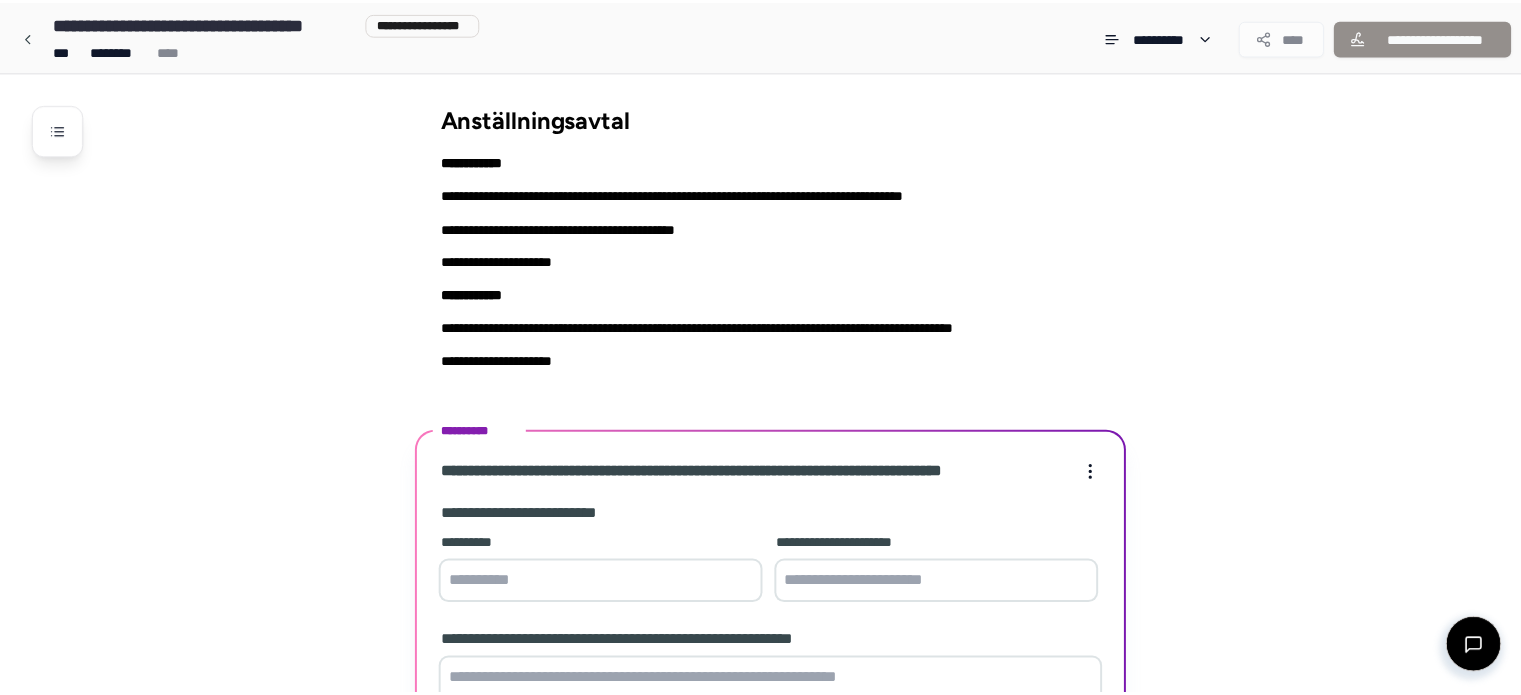 scroll, scrollTop: 196, scrollLeft: 0, axis: vertical 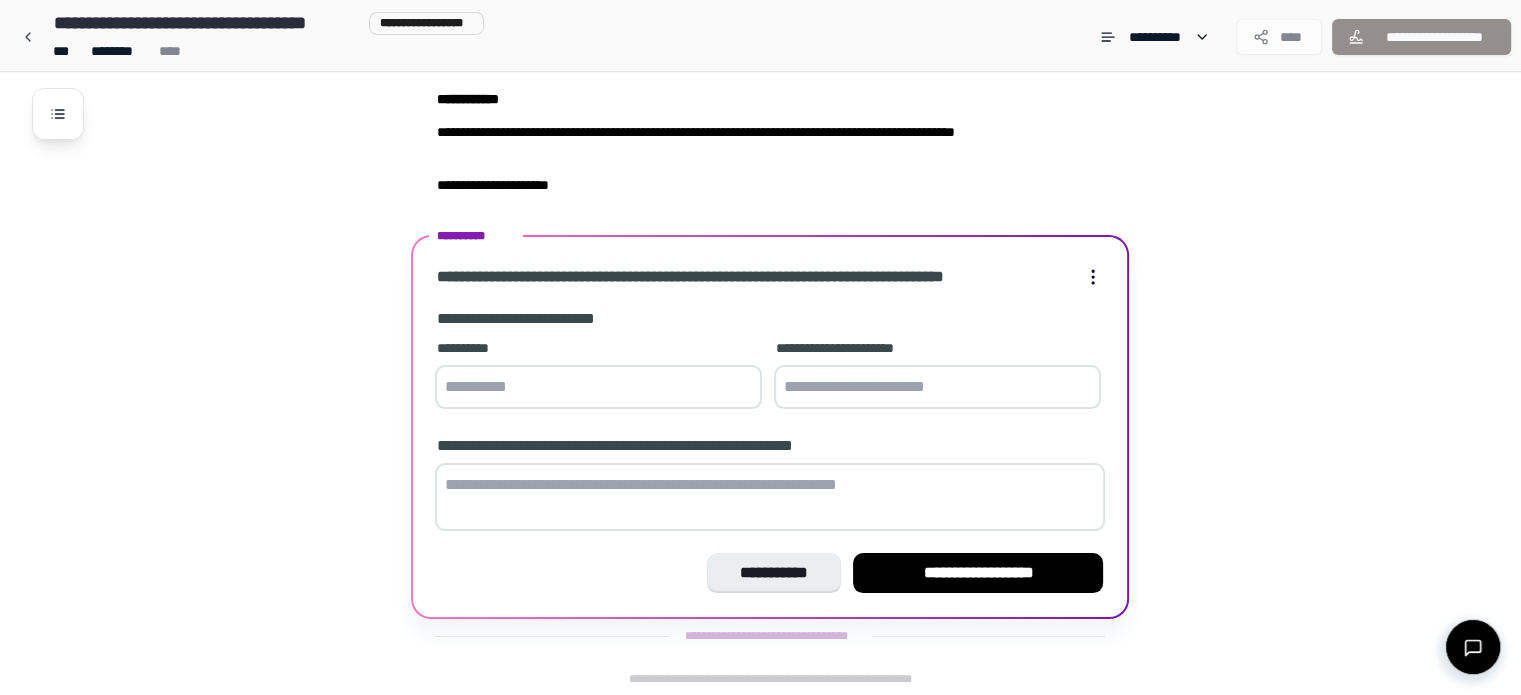 click at bounding box center [598, 387] 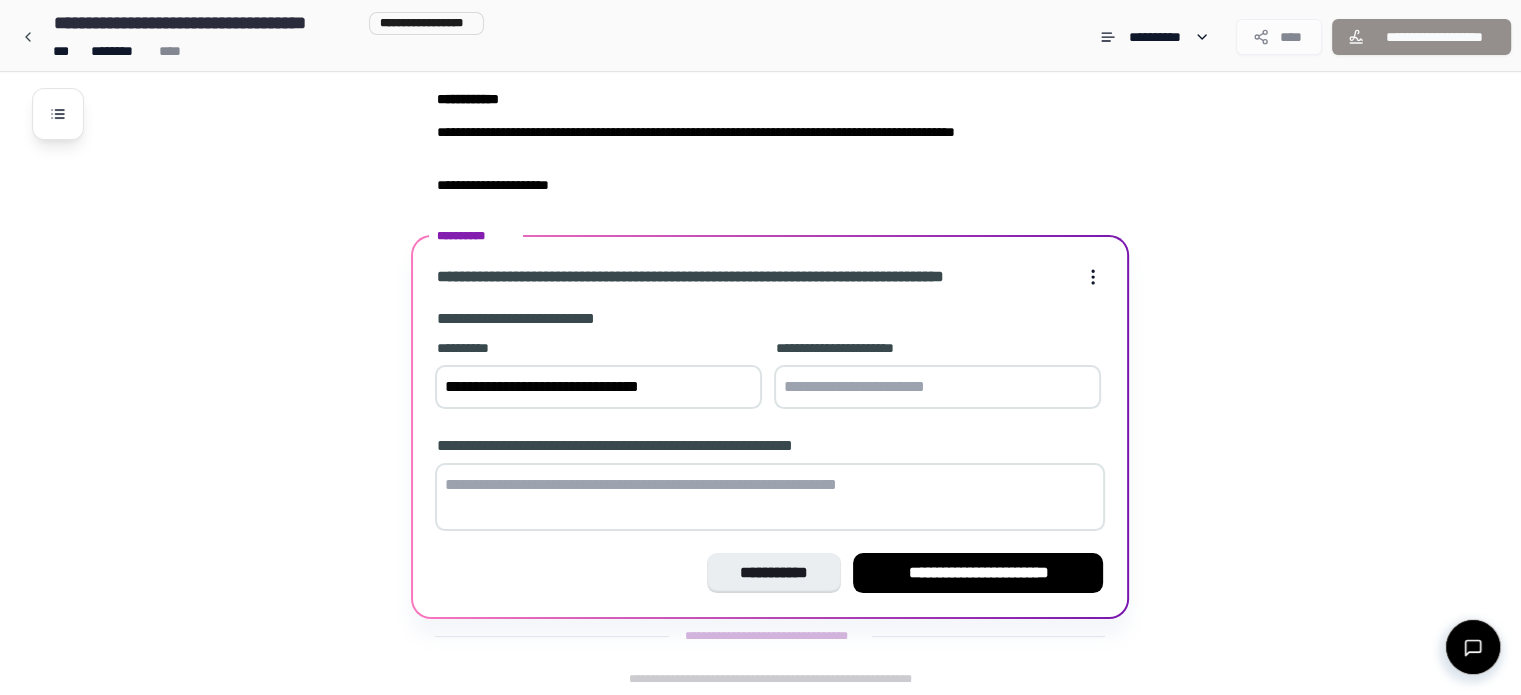 type on "**********" 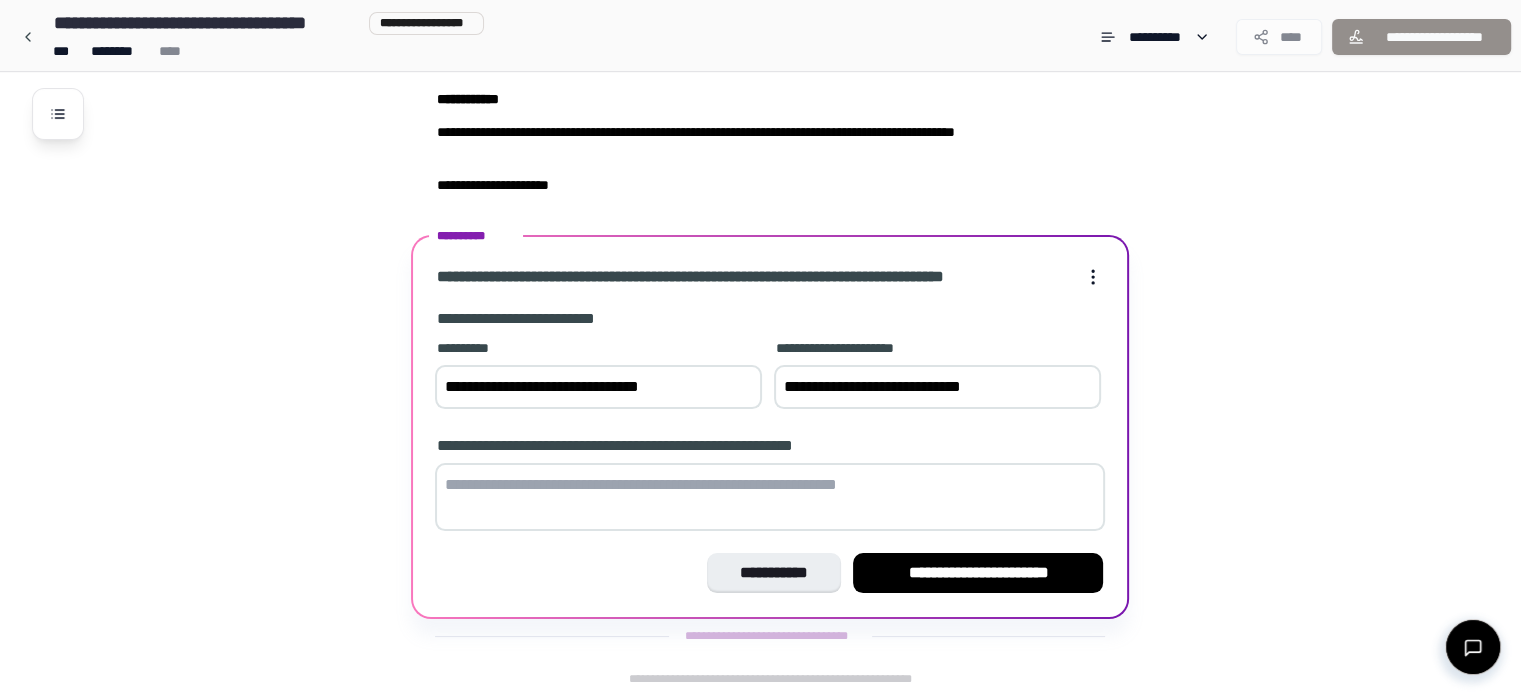 type on "**********" 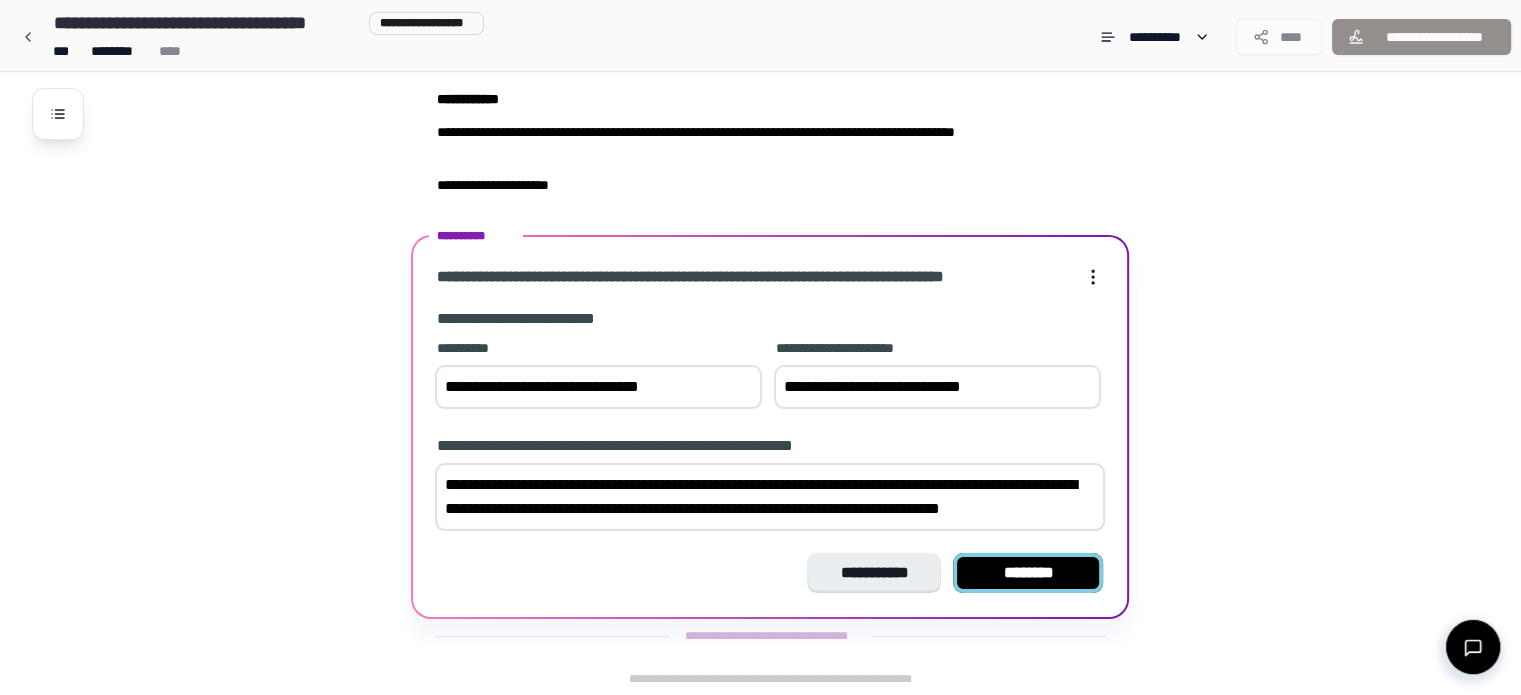 type on "**********" 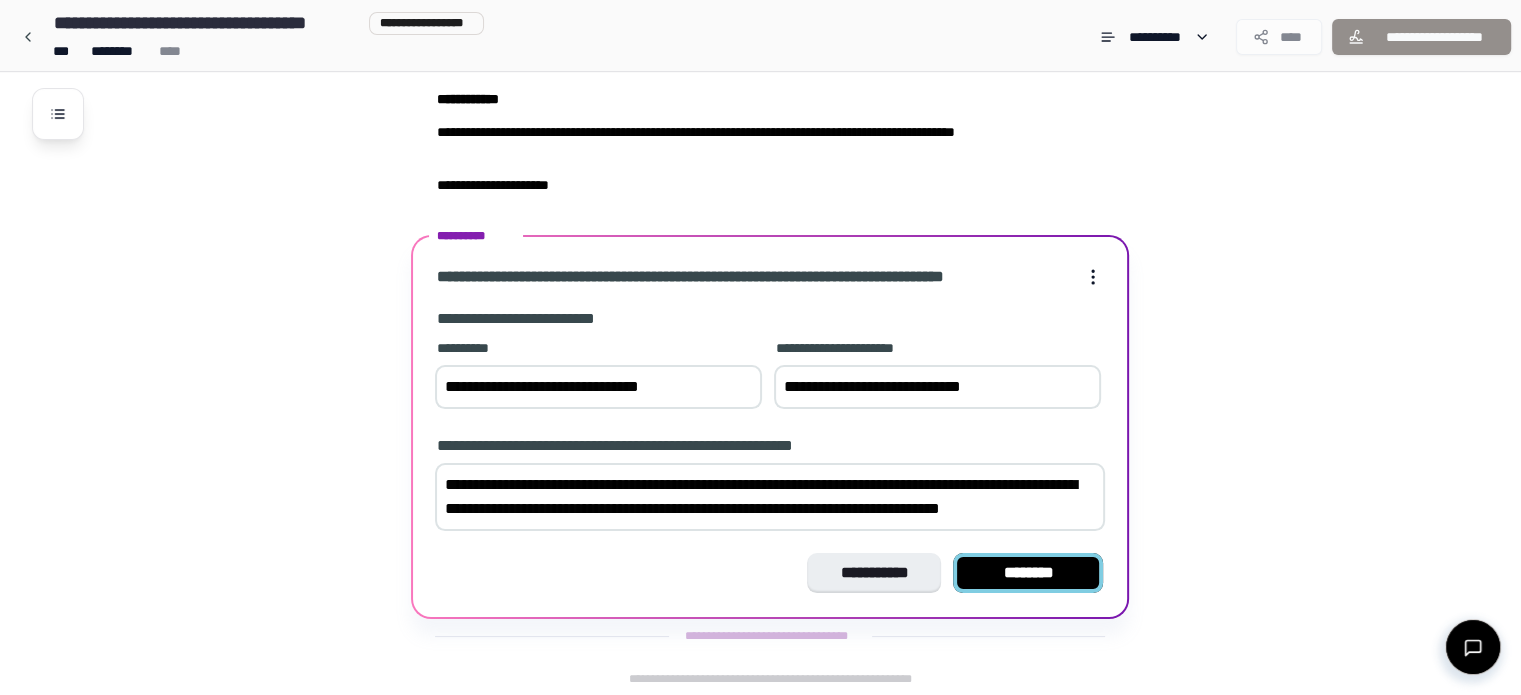 click on "********" at bounding box center [1028, 573] 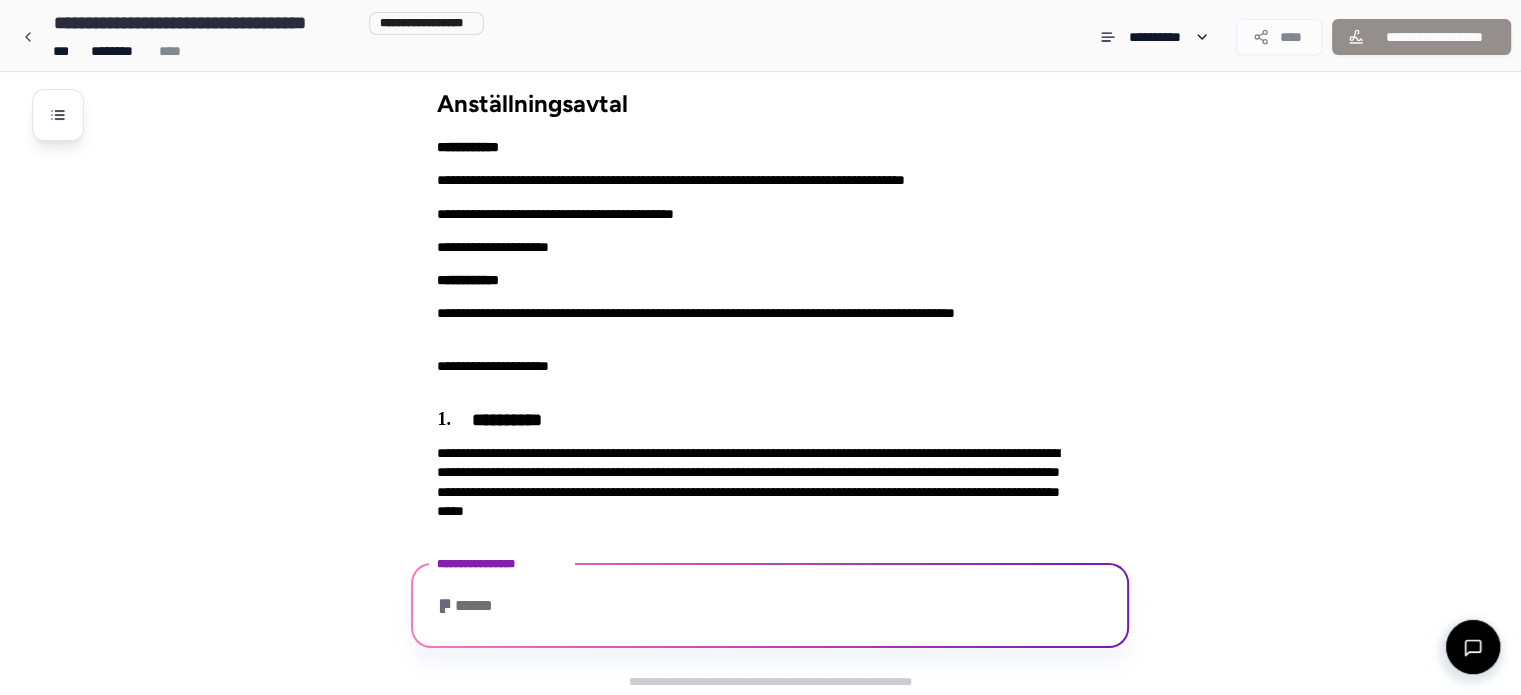 scroll, scrollTop: 129, scrollLeft: 0, axis: vertical 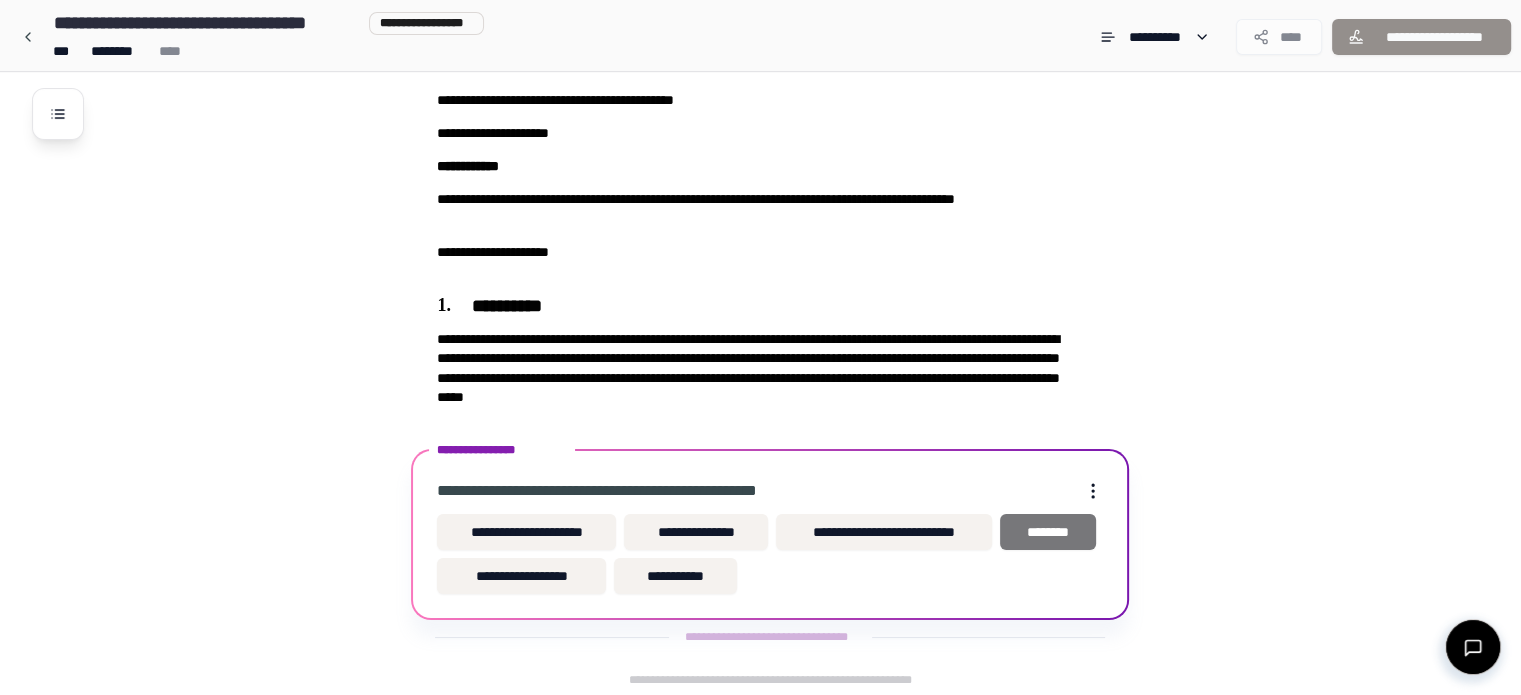 click on "********" at bounding box center (1048, 532) 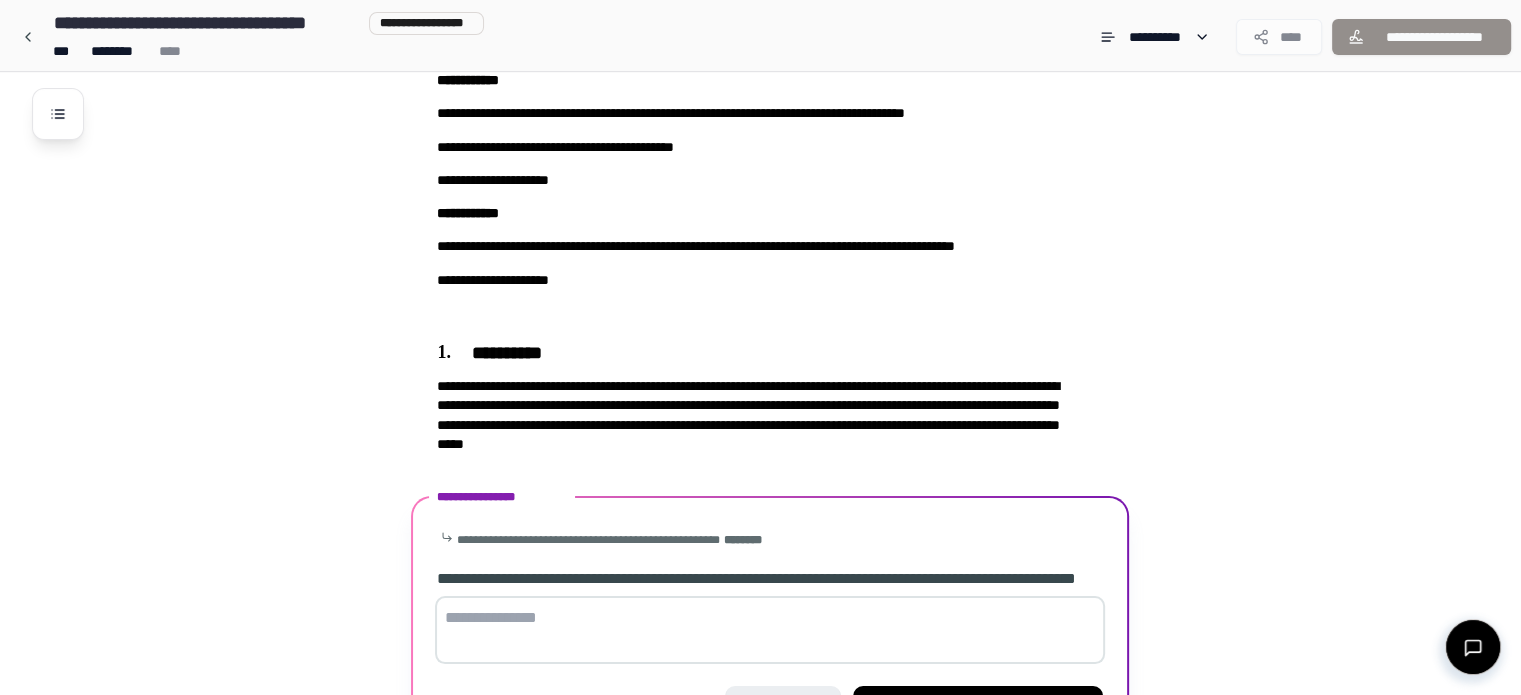 scroll, scrollTop: 236, scrollLeft: 0, axis: vertical 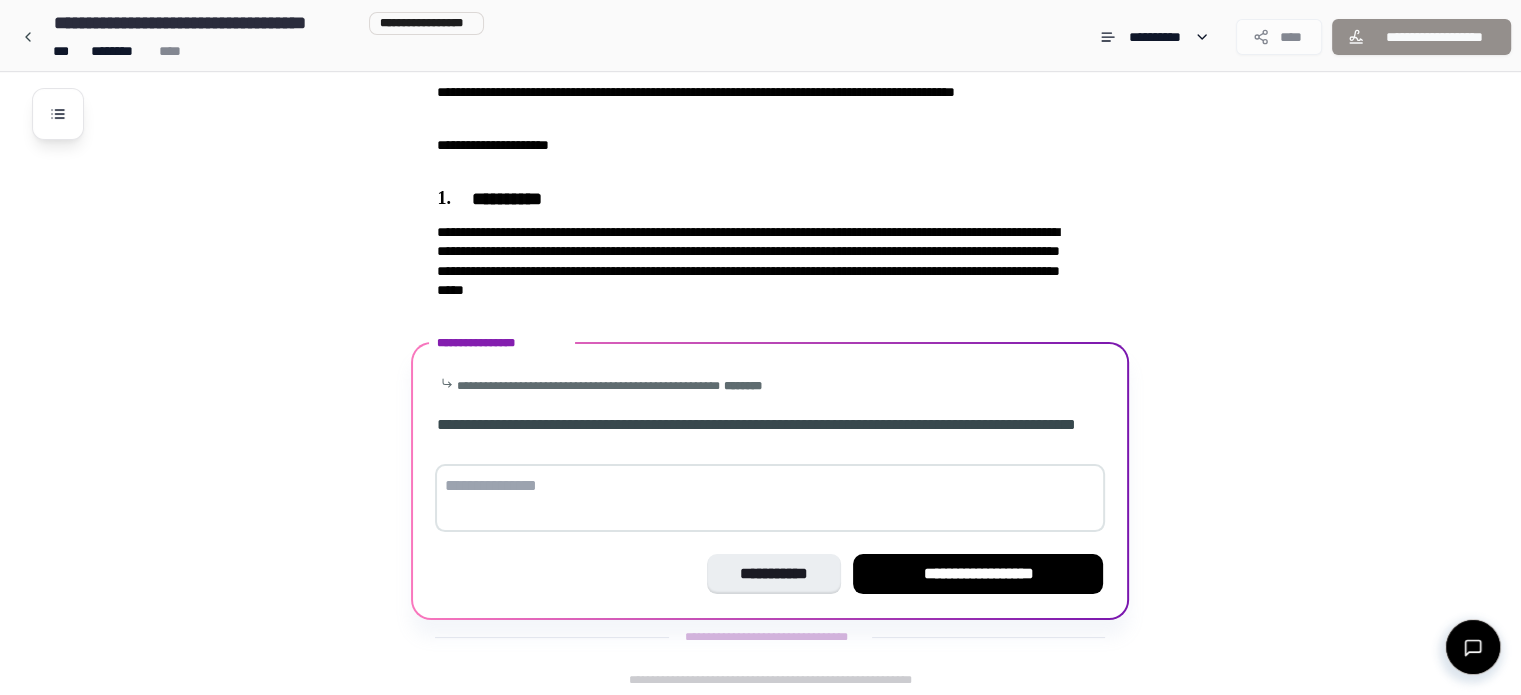 click at bounding box center (770, 498) 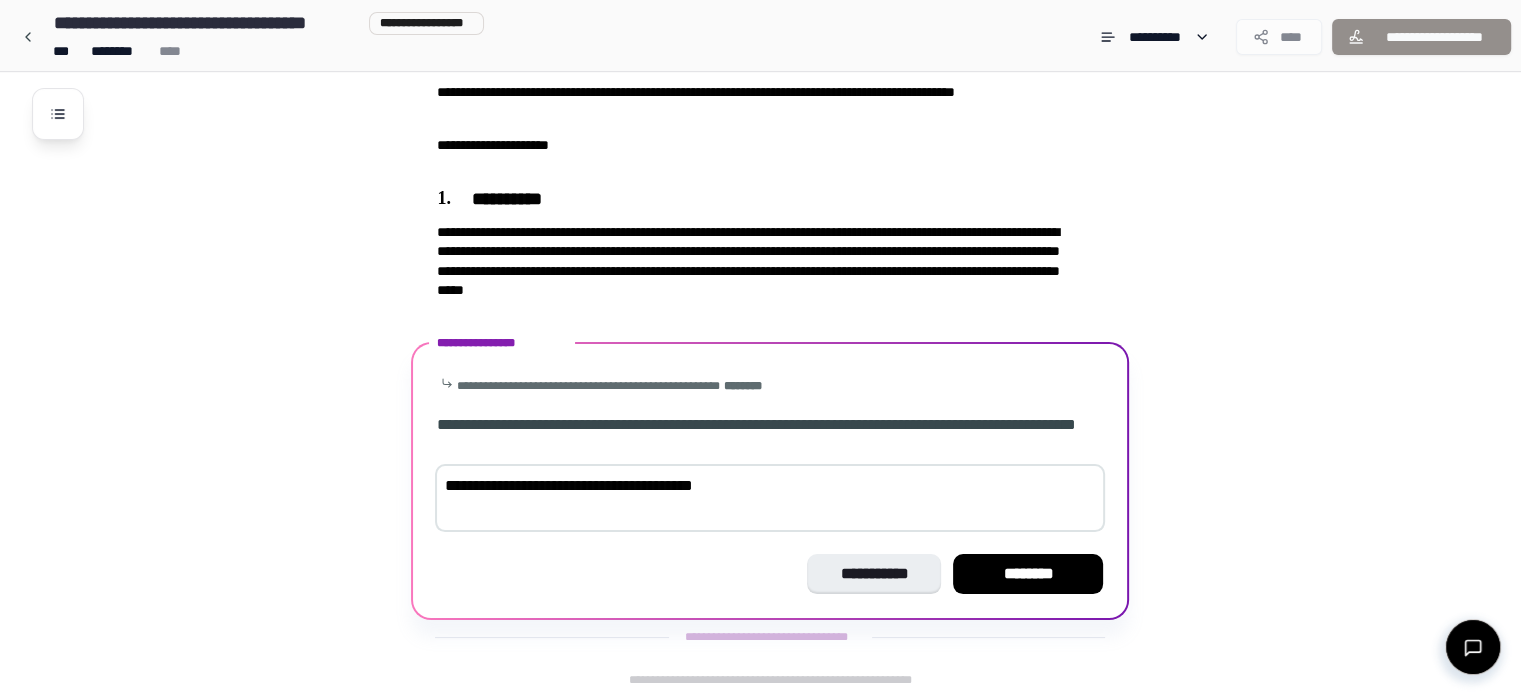 click on "**********" at bounding box center (770, 498) 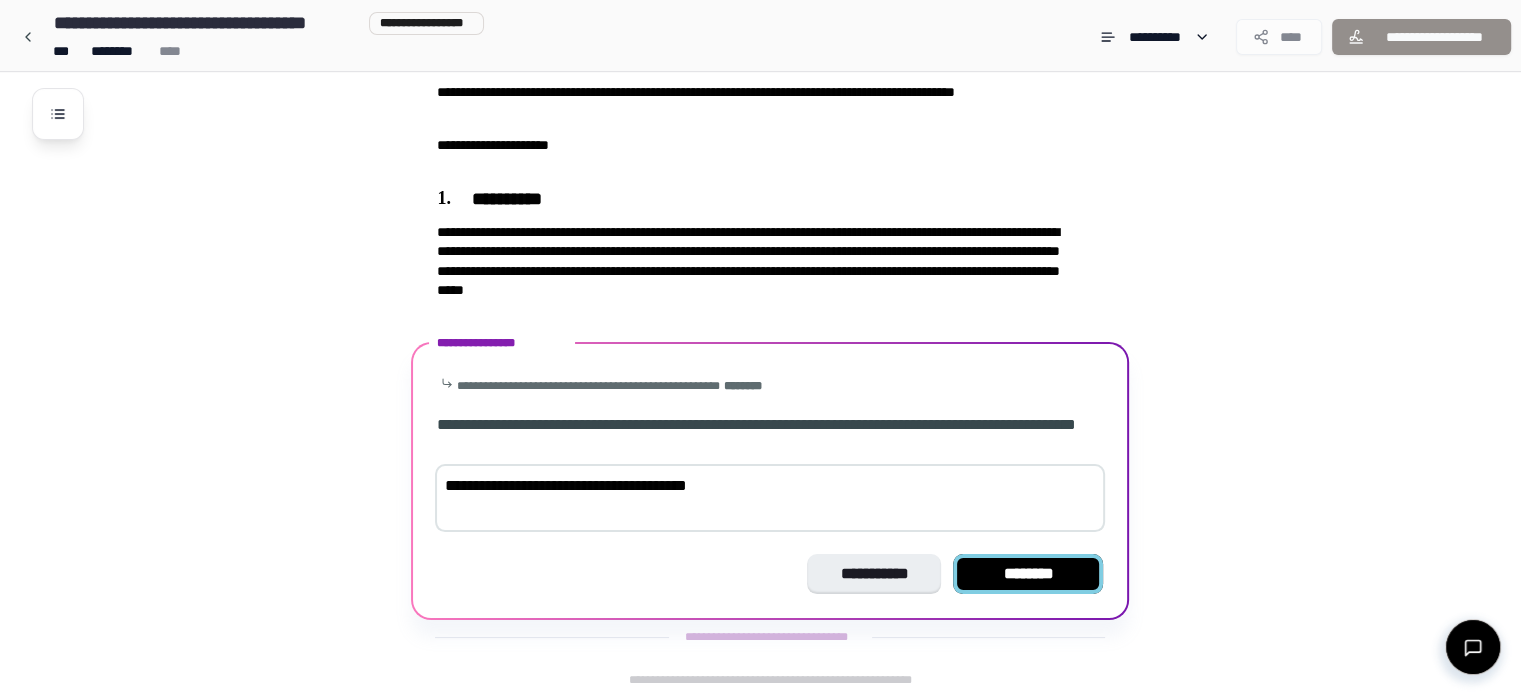 type on "**********" 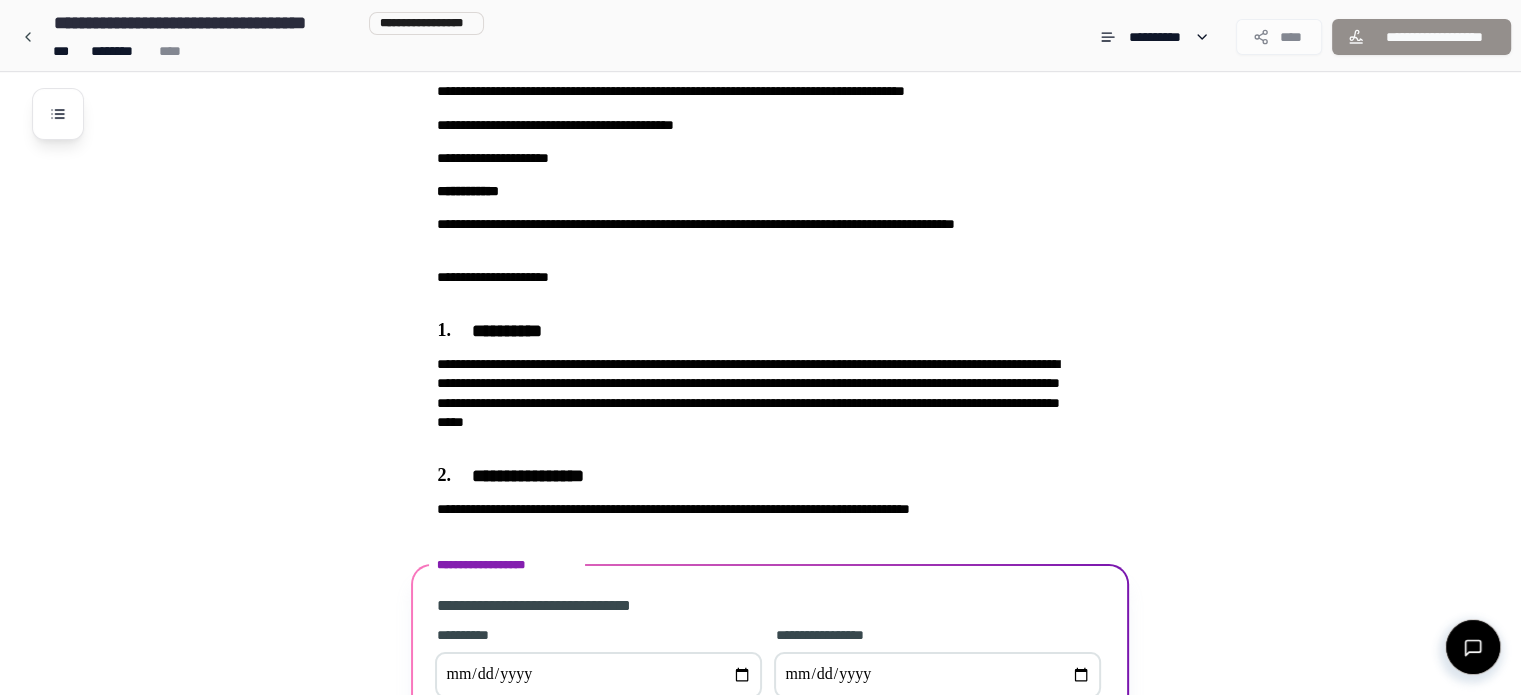 scroll, scrollTop: 269, scrollLeft: 0, axis: vertical 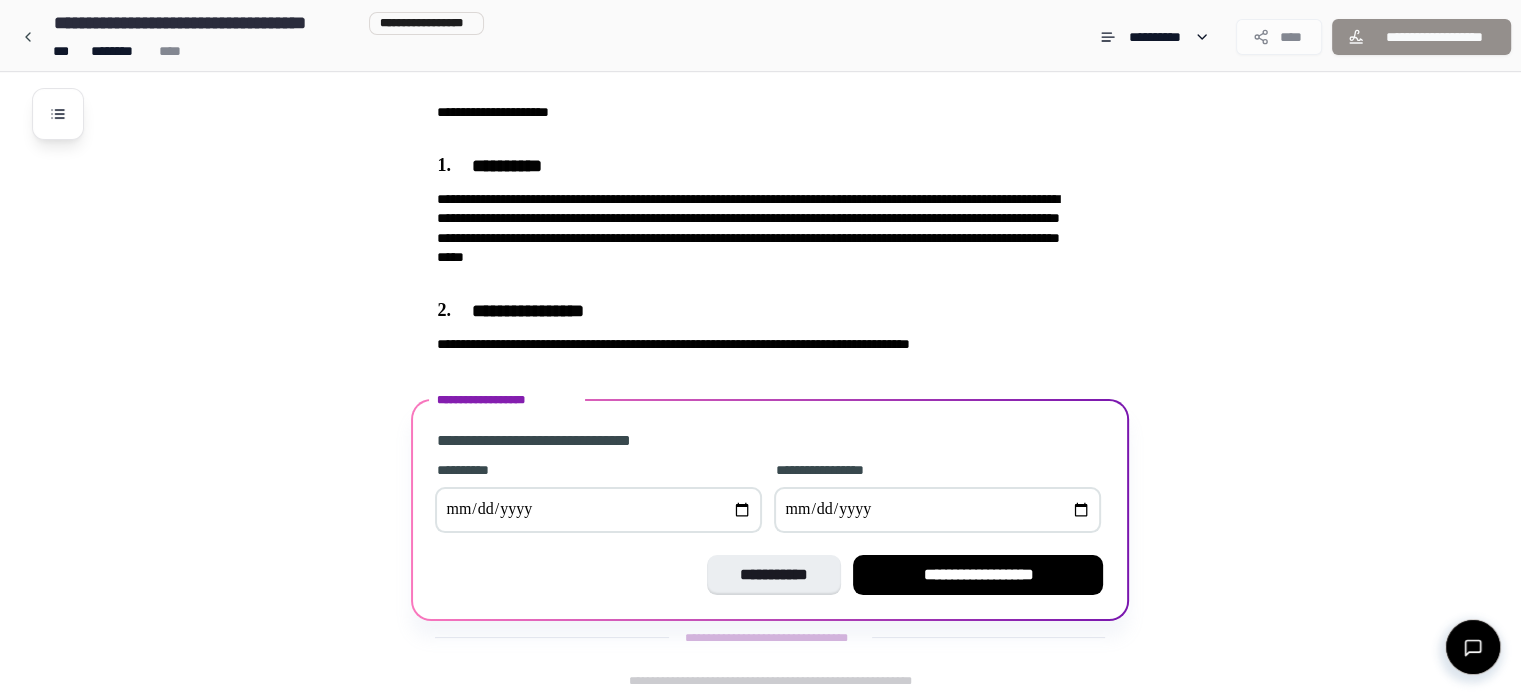 click at bounding box center (598, 510) 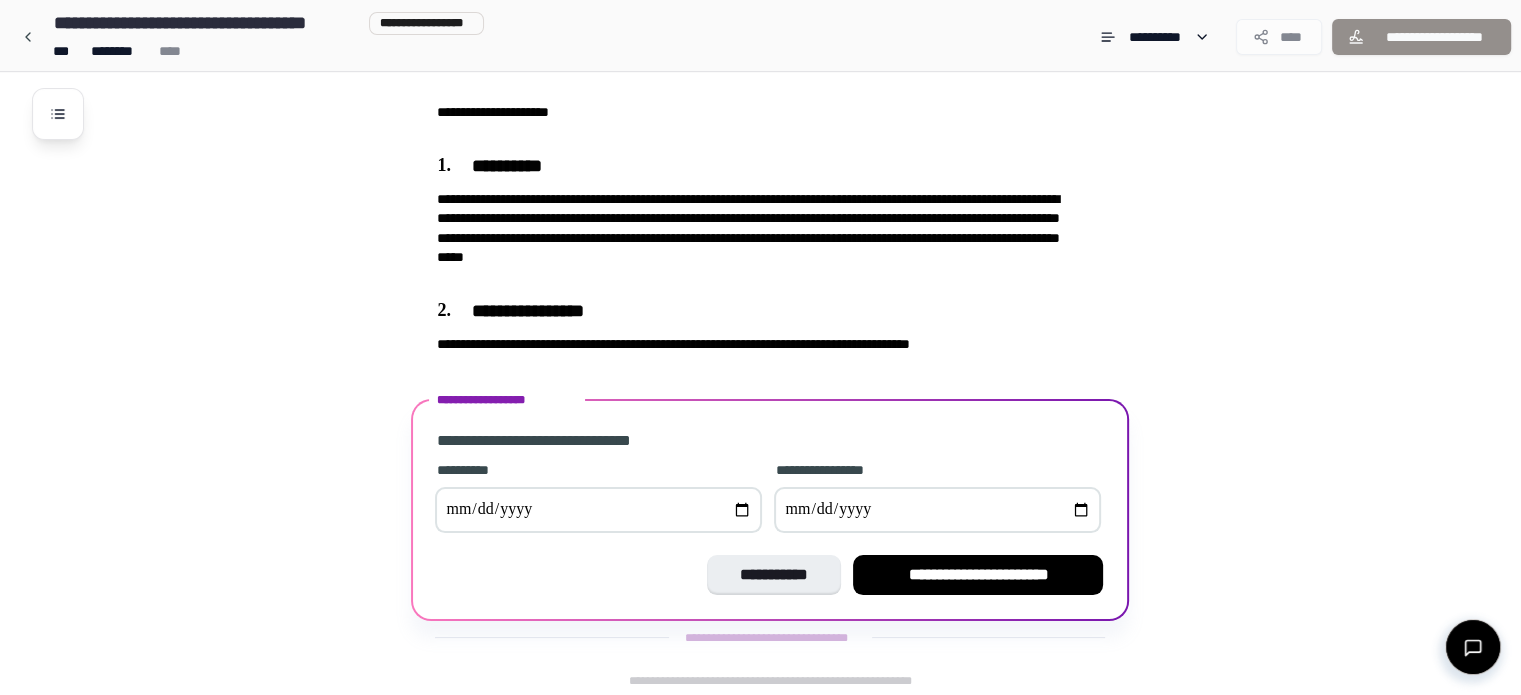 click at bounding box center (937, 510) 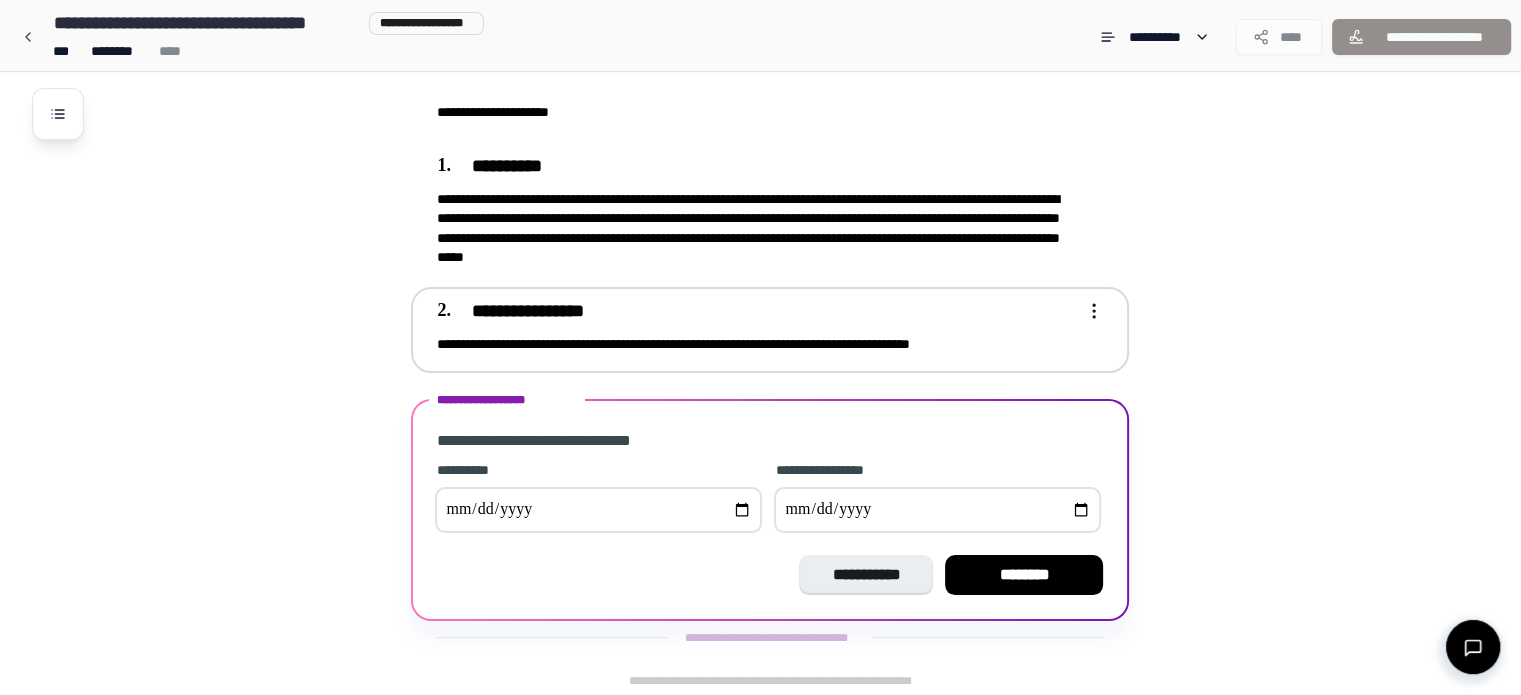 type on "**********" 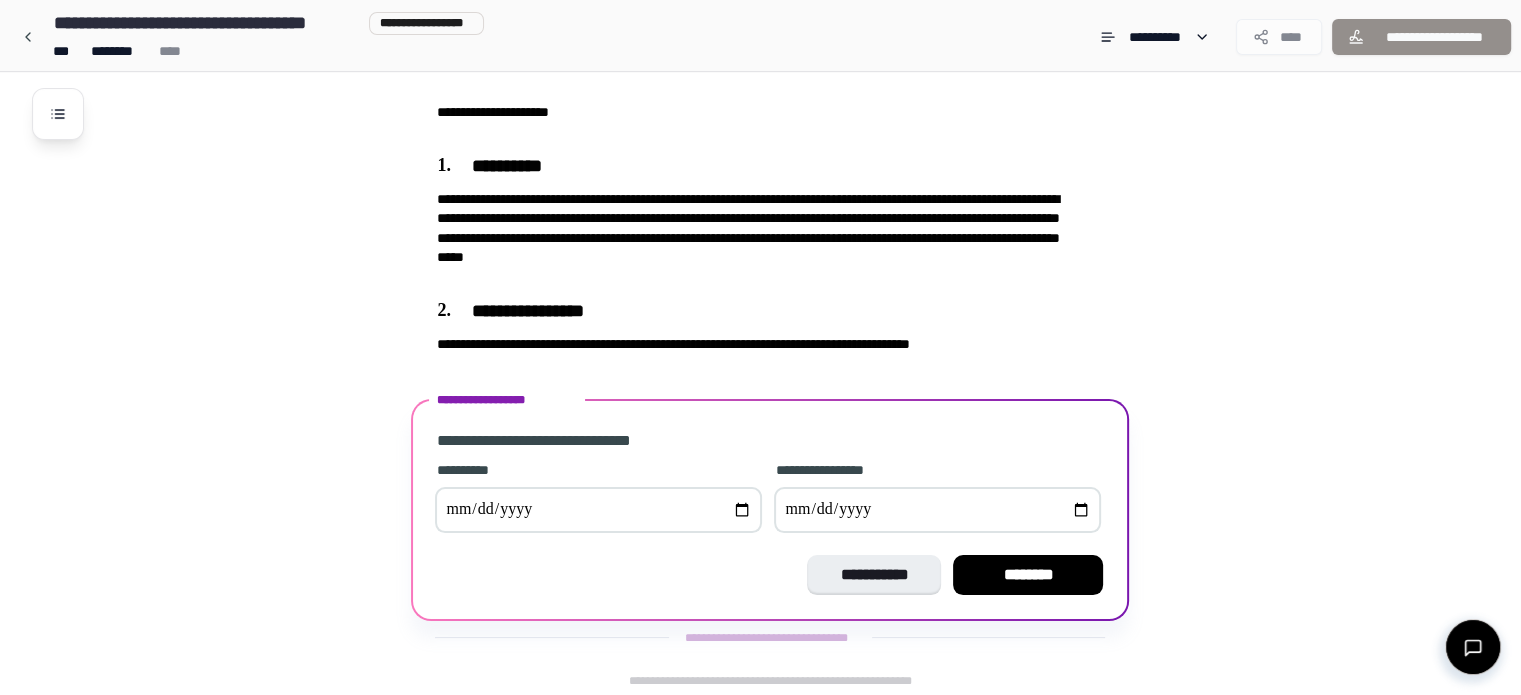 click on "**********" at bounding box center (770, 441) 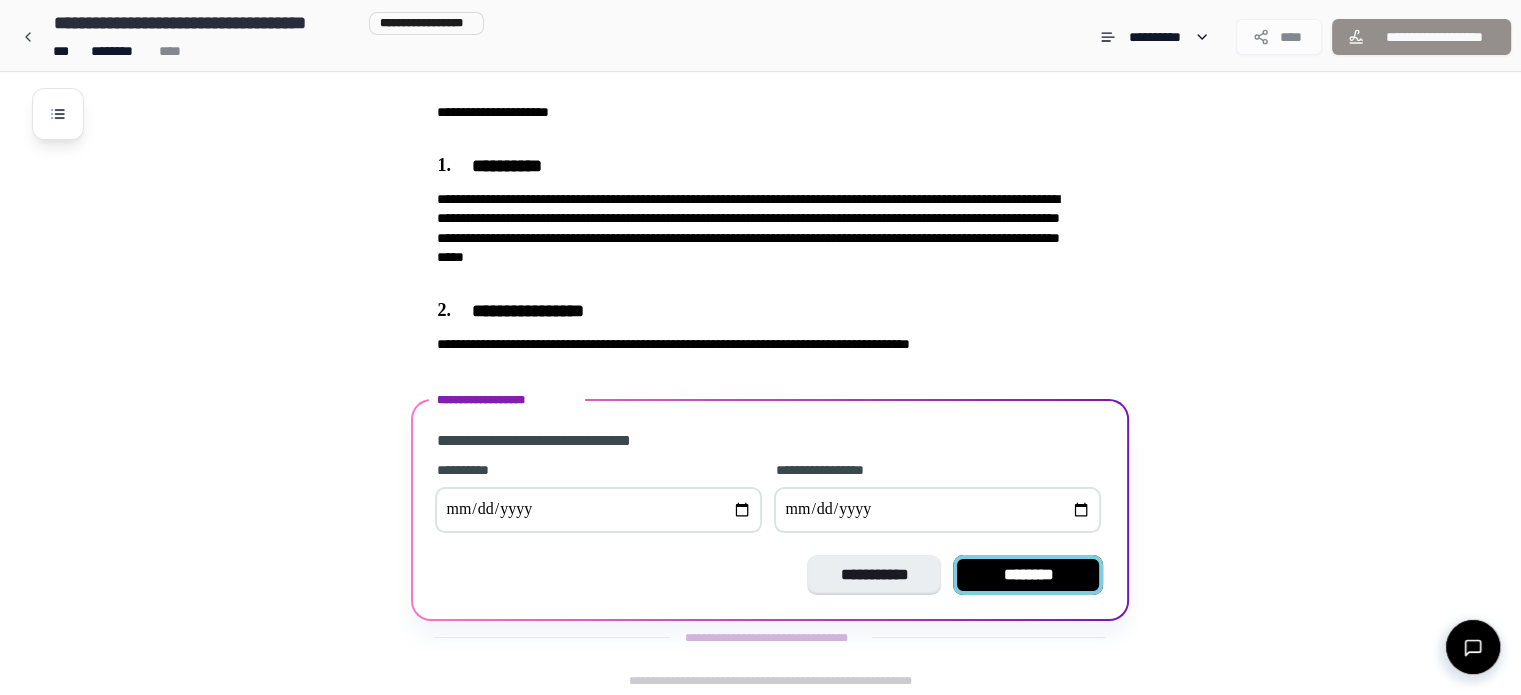 click on "********" at bounding box center (1028, 575) 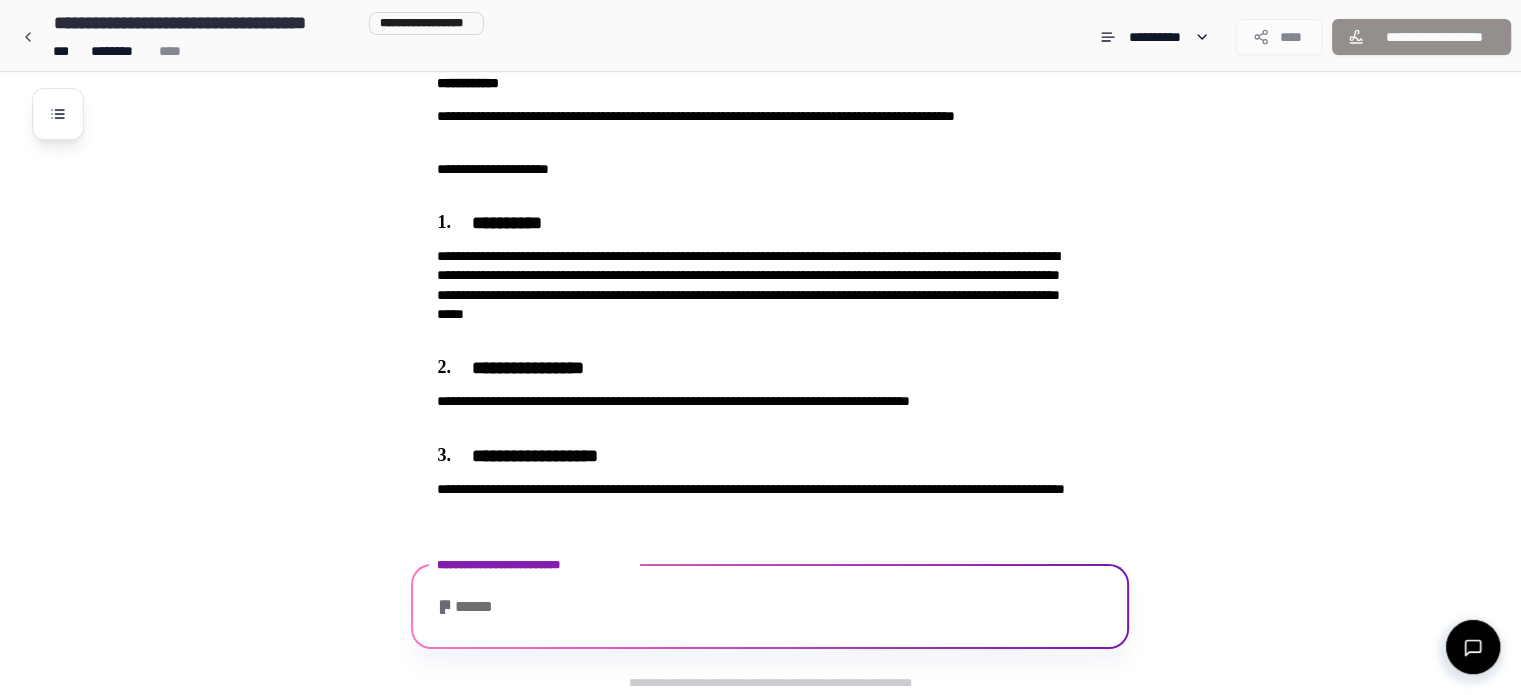 scroll, scrollTop: 282, scrollLeft: 0, axis: vertical 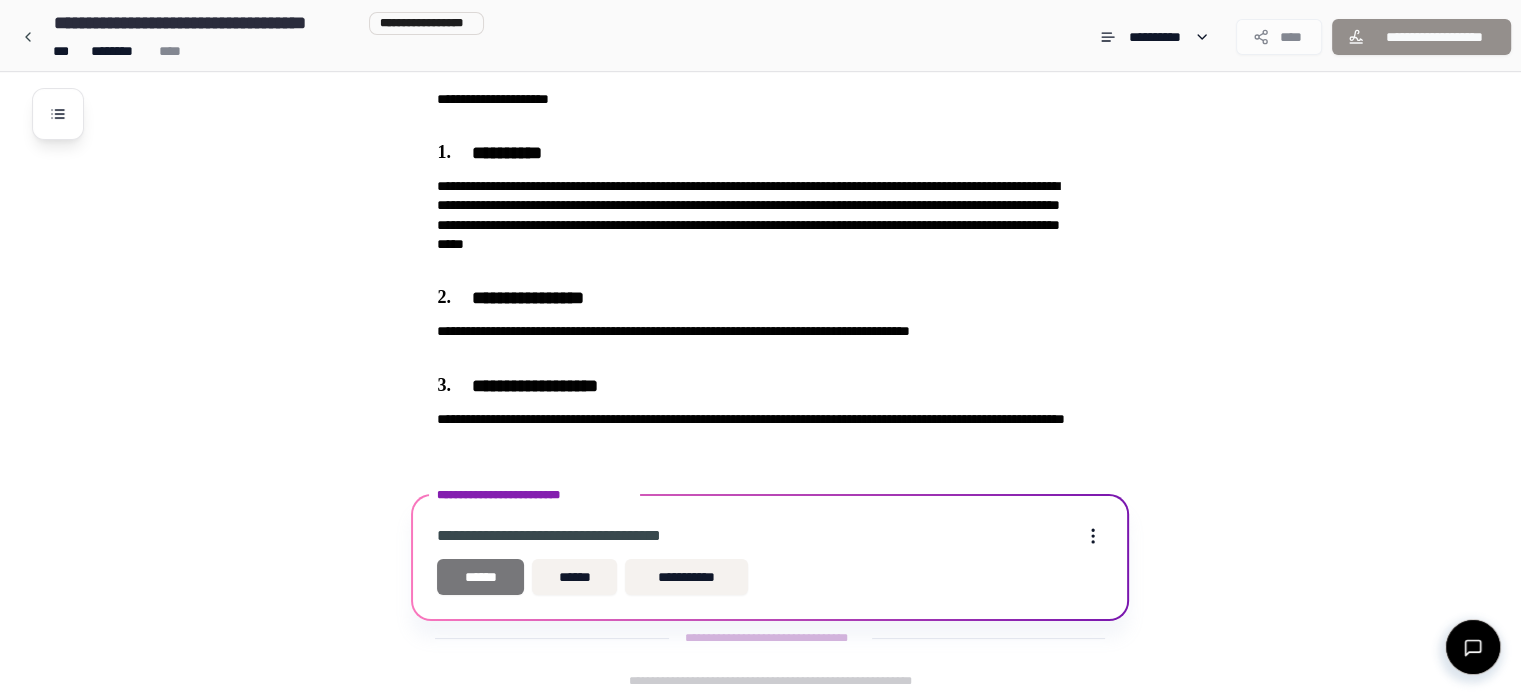 click on "******" at bounding box center [480, 577] 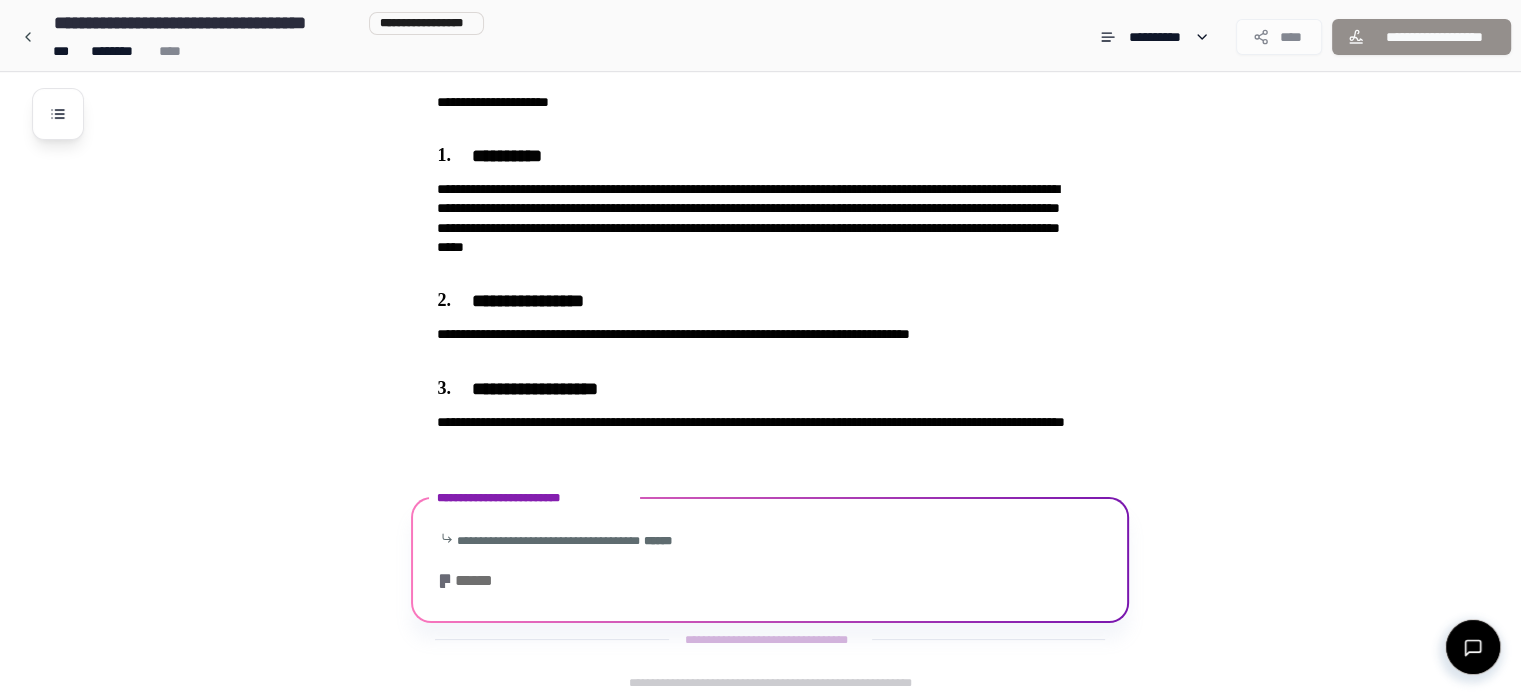 scroll, scrollTop: 416, scrollLeft: 0, axis: vertical 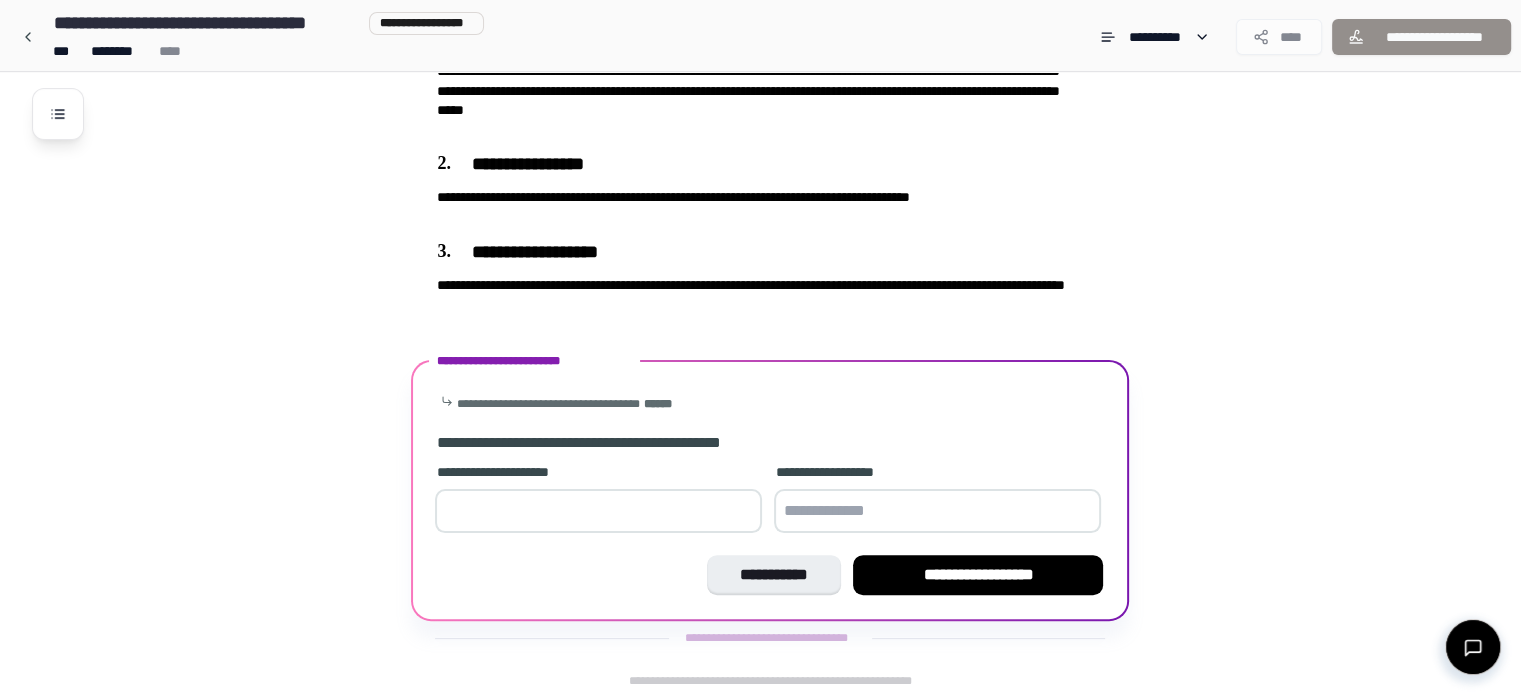 click at bounding box center (598, 511) 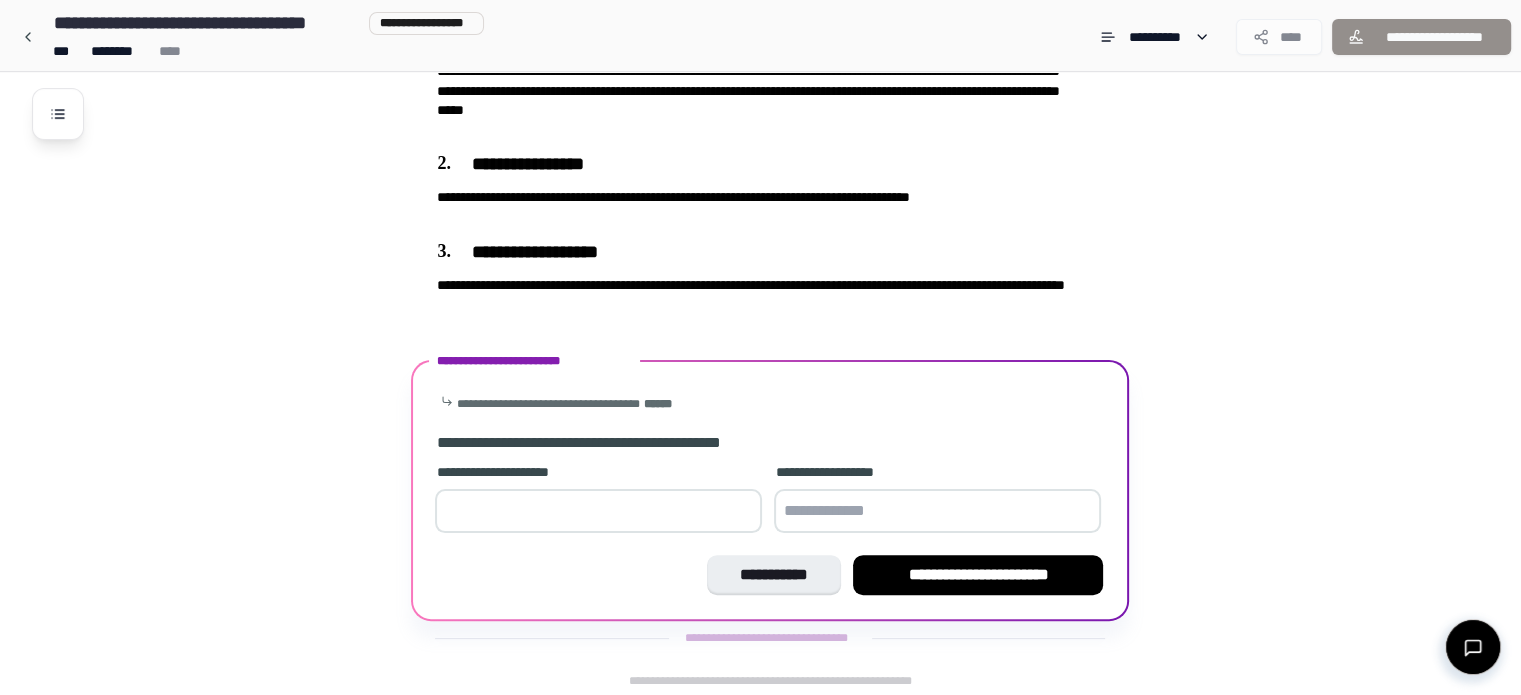 type on "**" 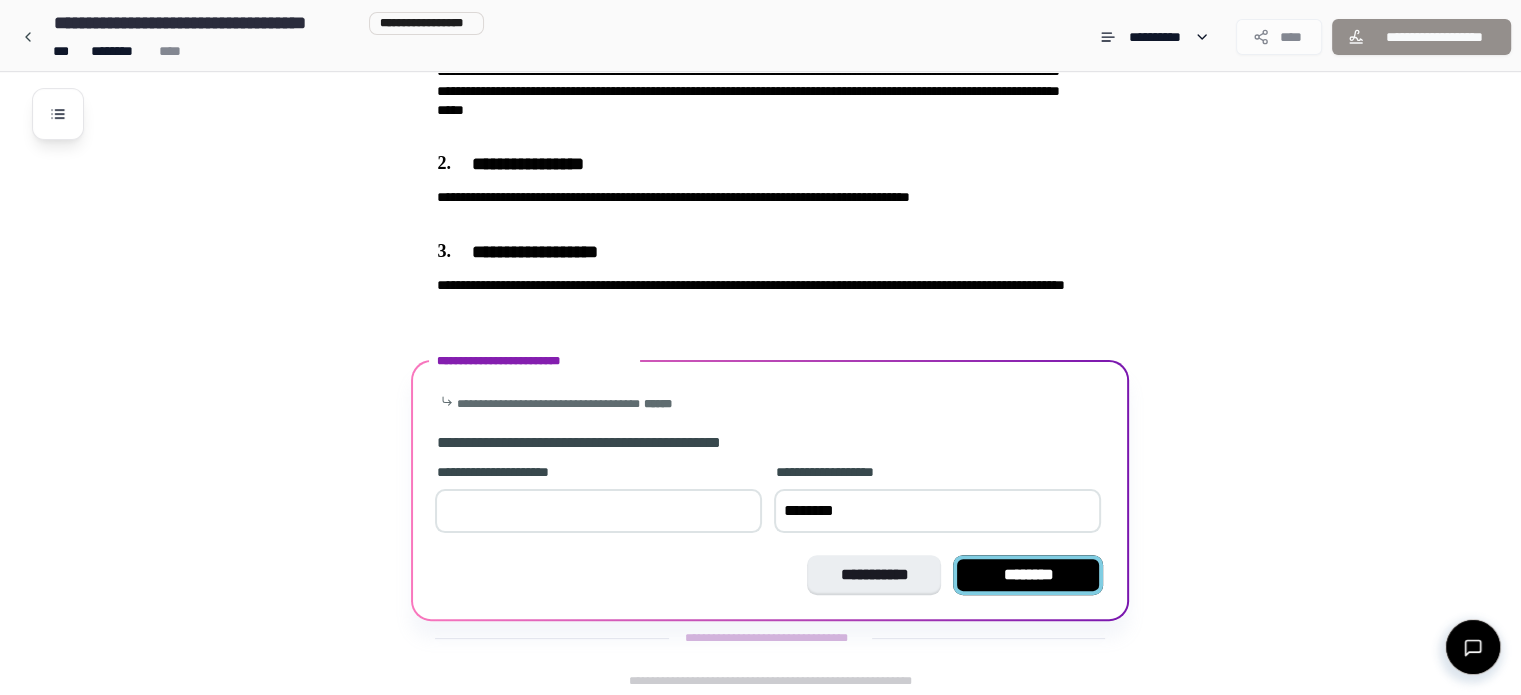 type on "********" 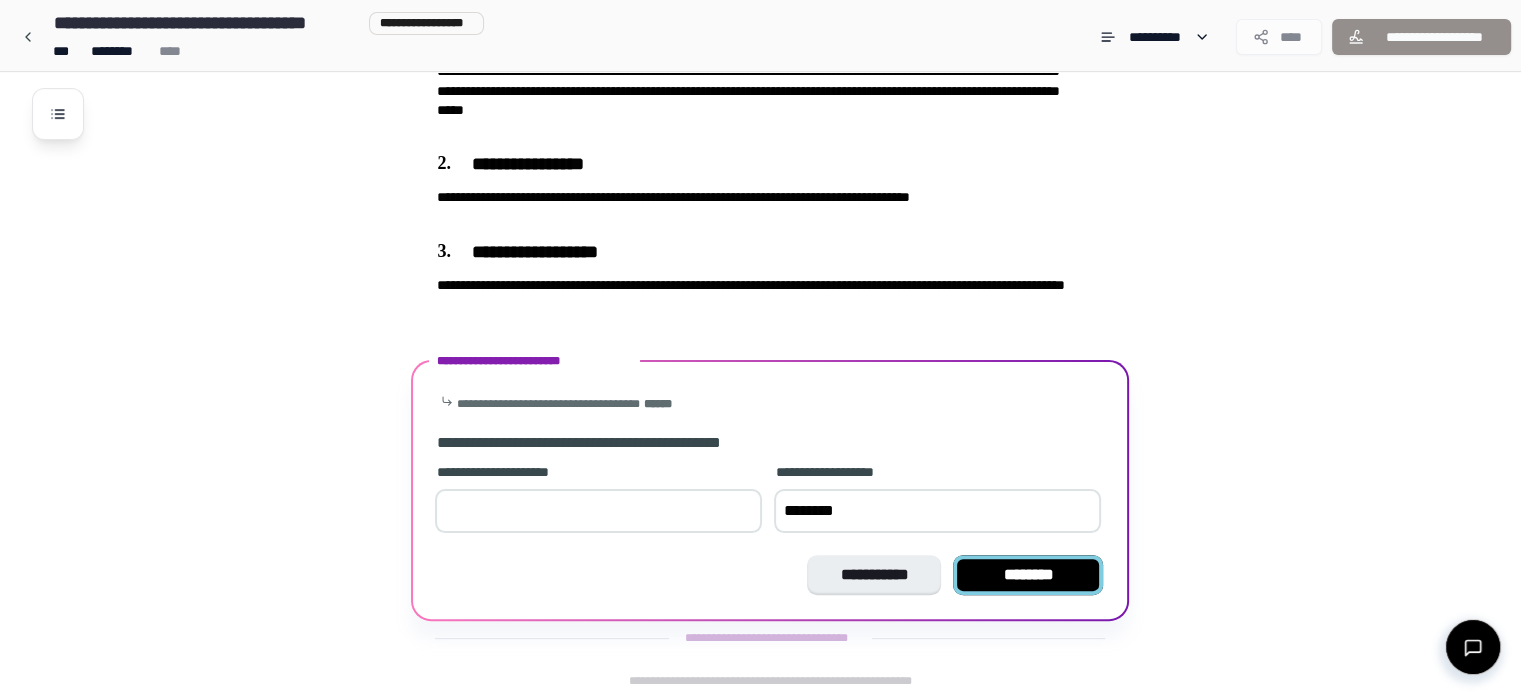click on "********" at bounding box center [1028, 575] 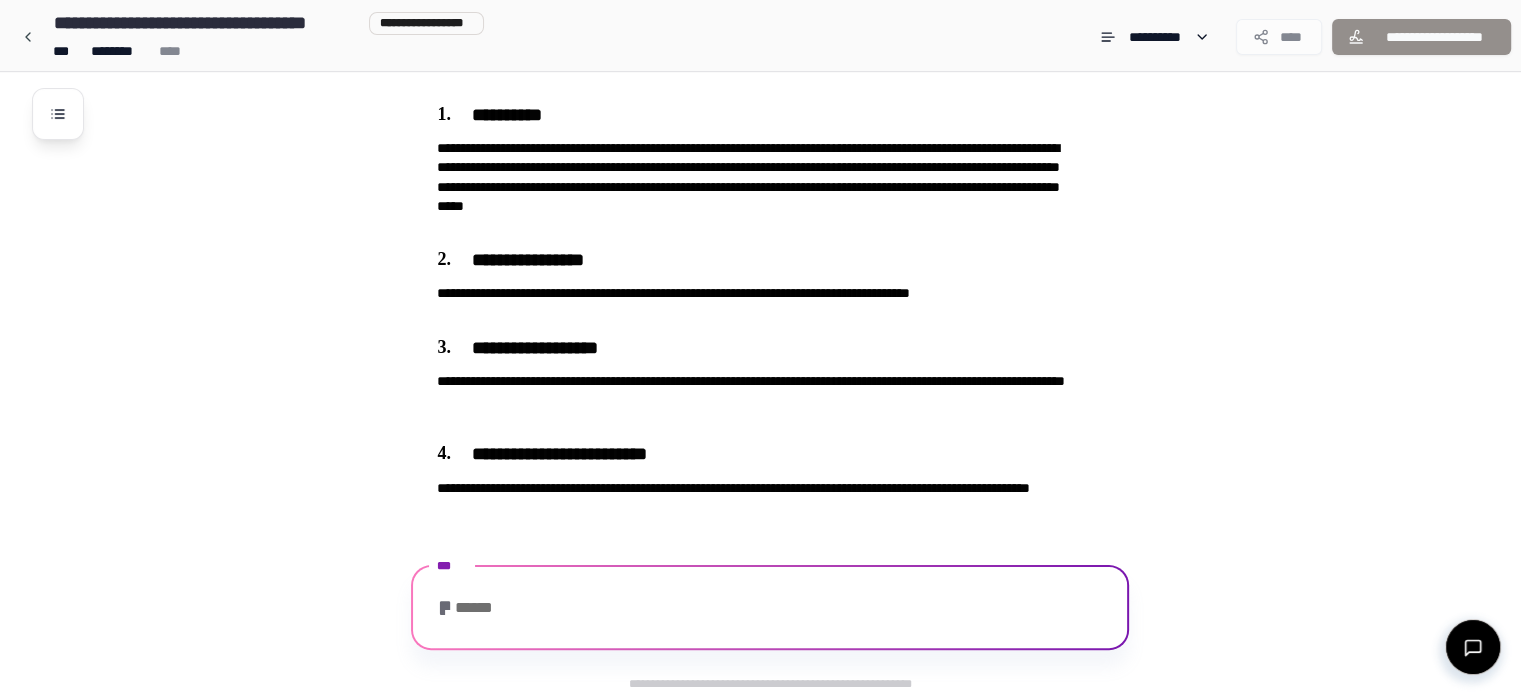 scroll, scrollTop: 802, scrollLeft: 0, axis: vertical 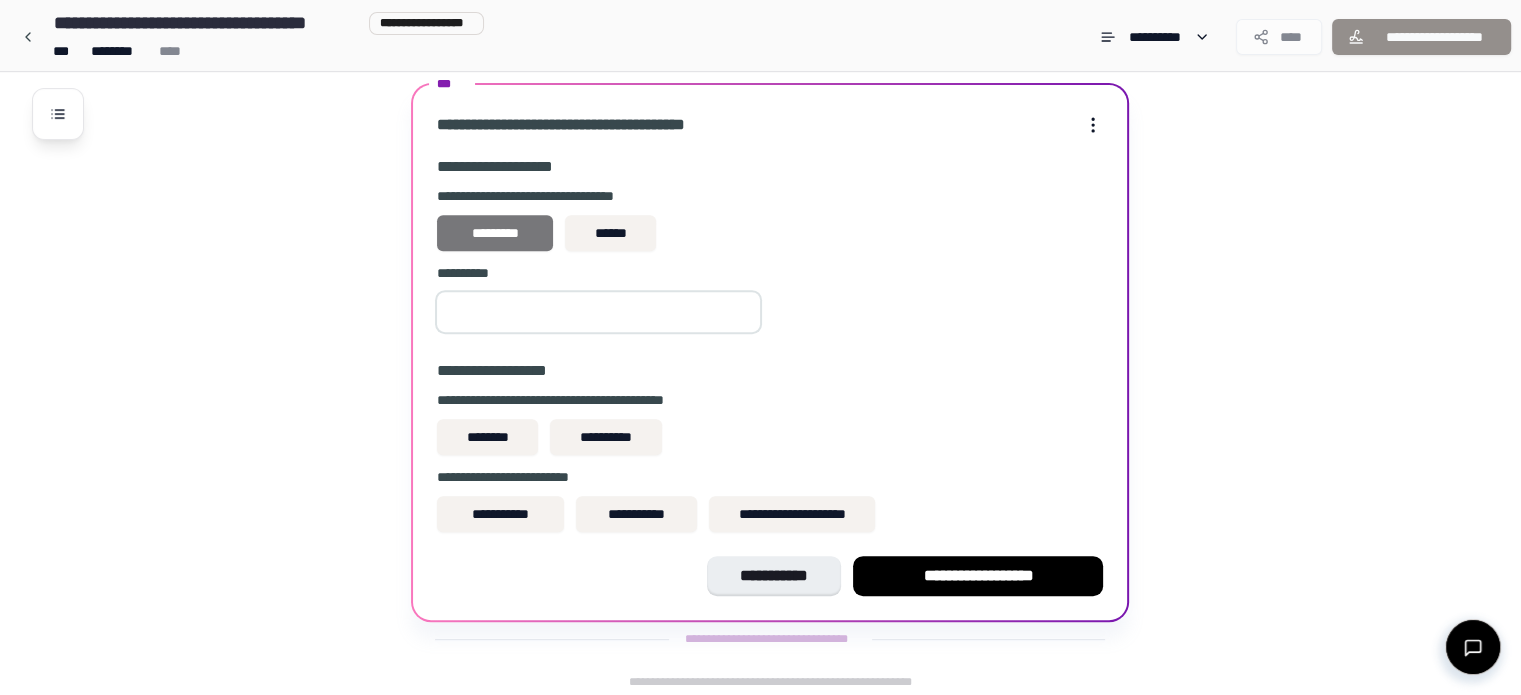 click on "*********" at bounding box center (495, 233) 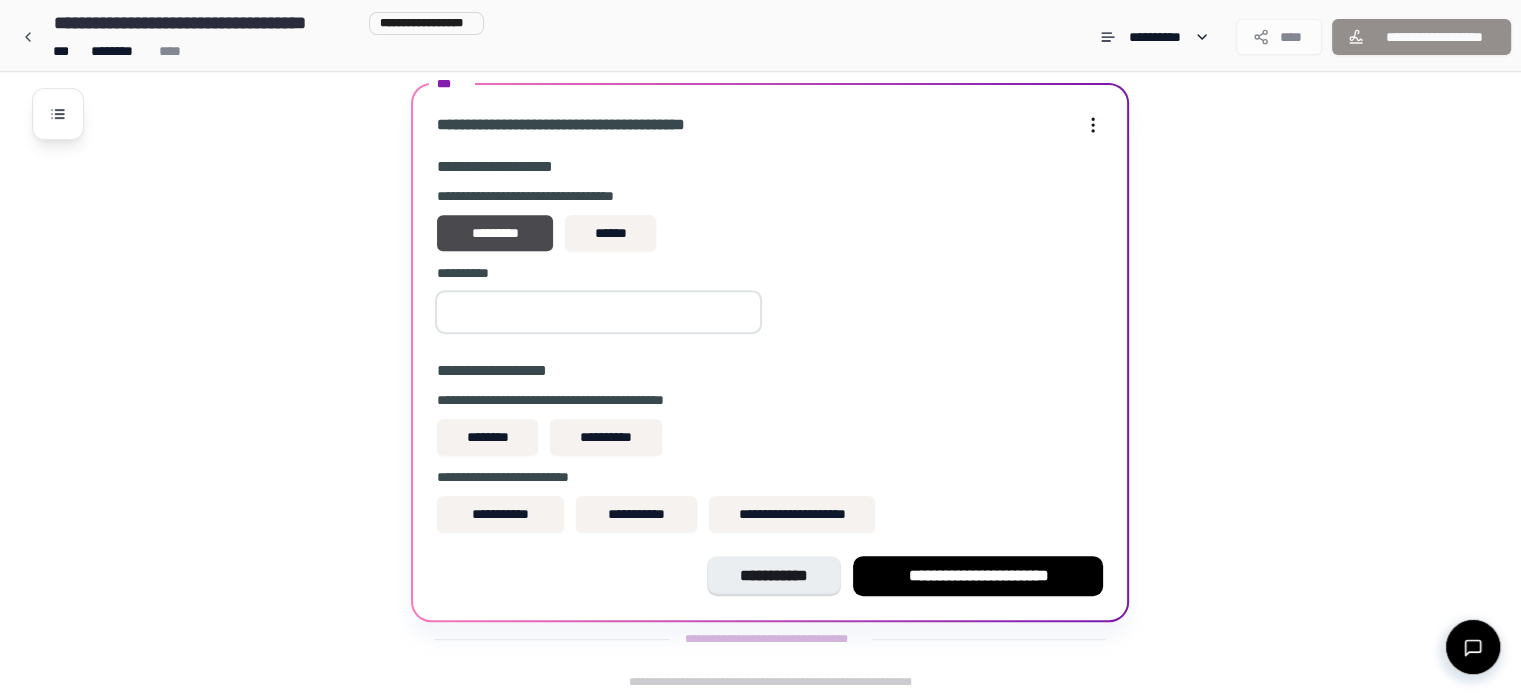click at bounding box center [598, 312] 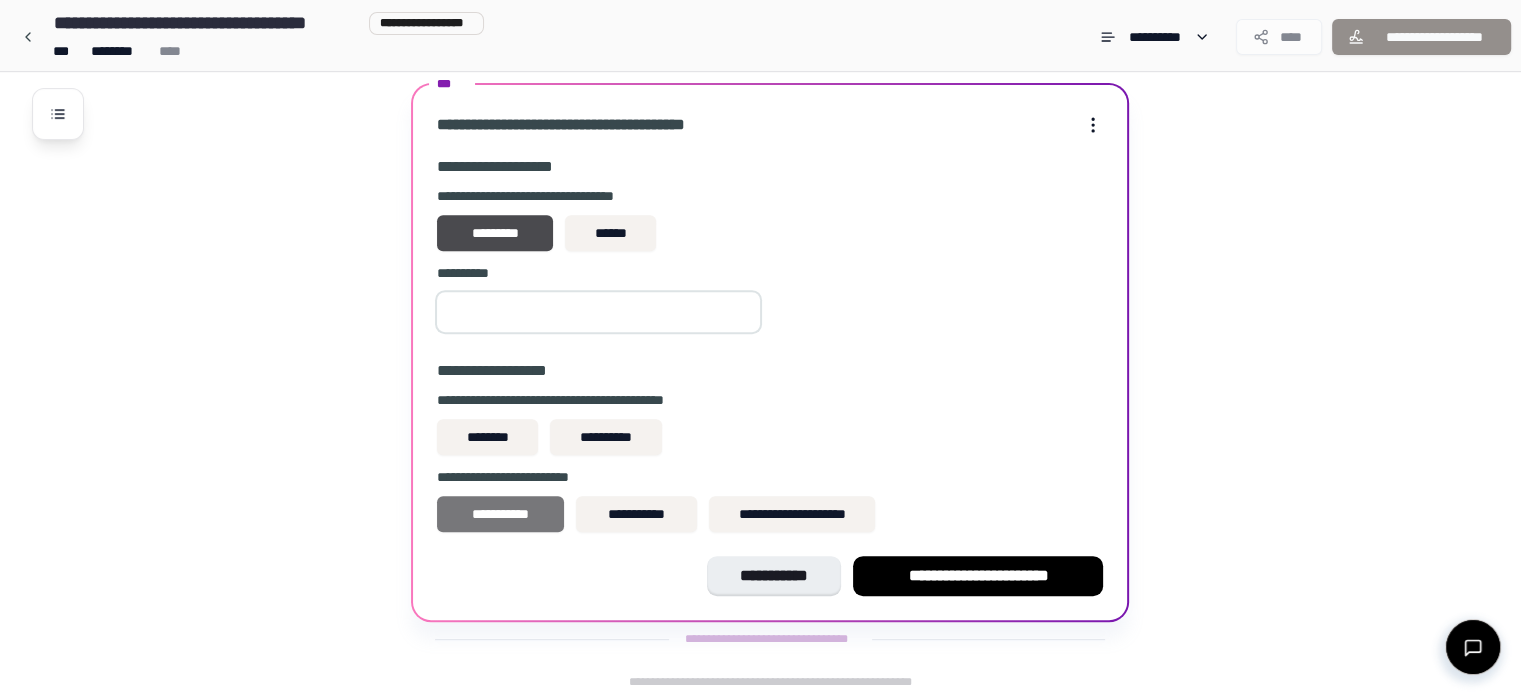 type on "*****" 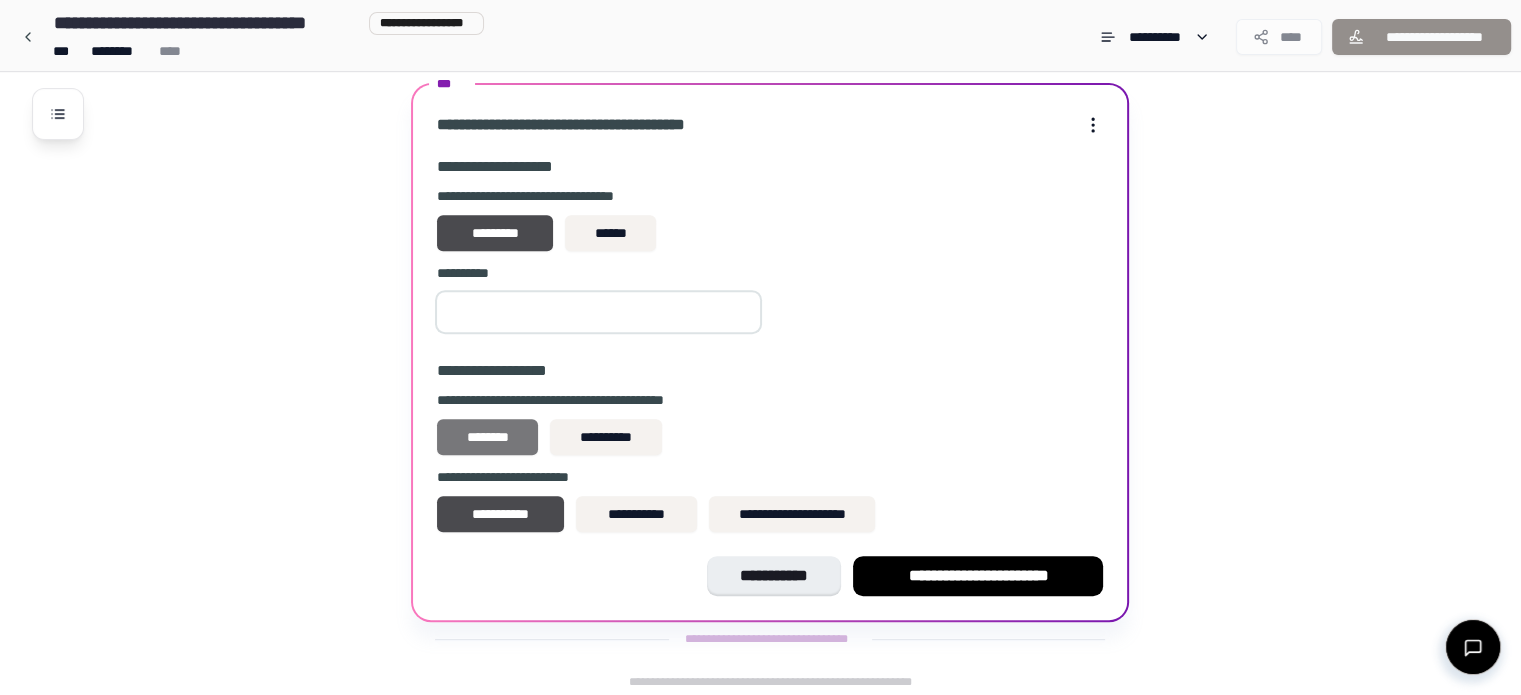 click on "********" at bounding box center [487, 437] 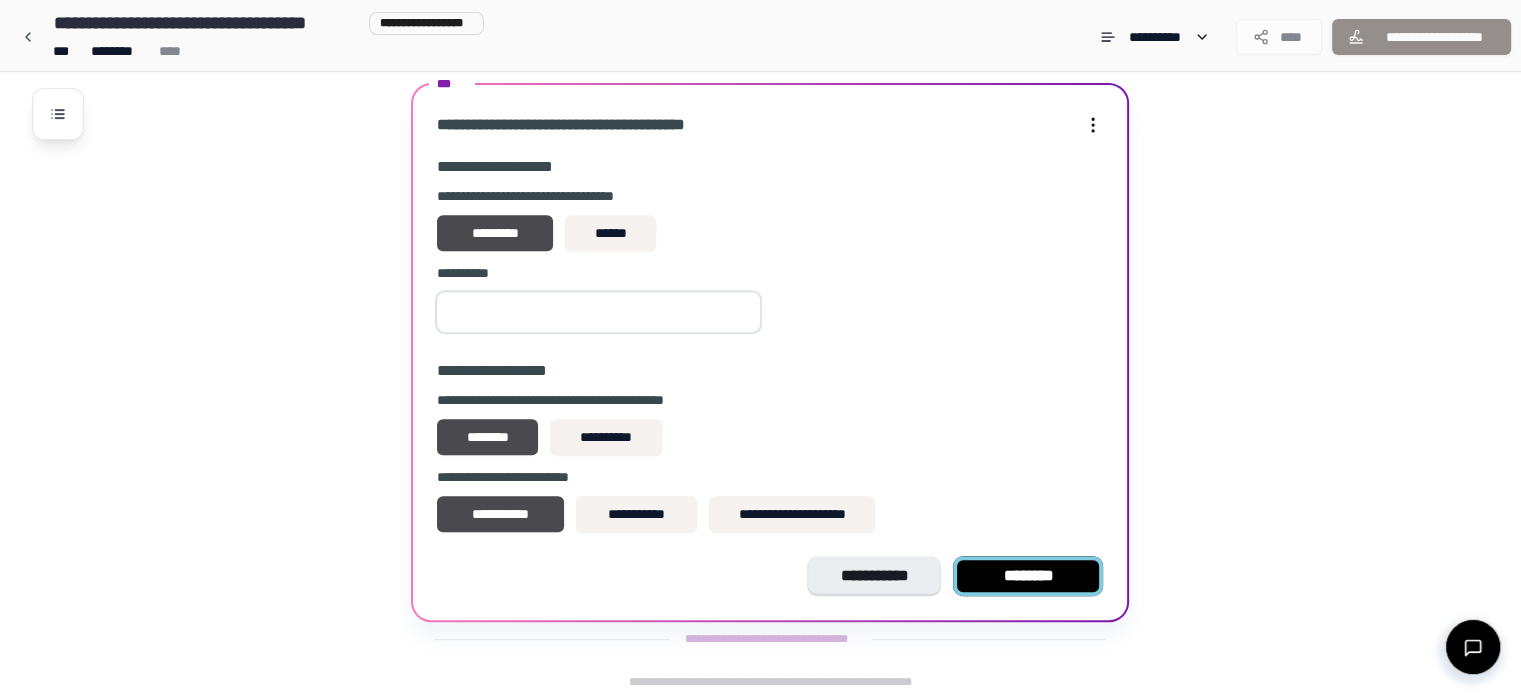click on "********" at bounding box center [1028, 576] 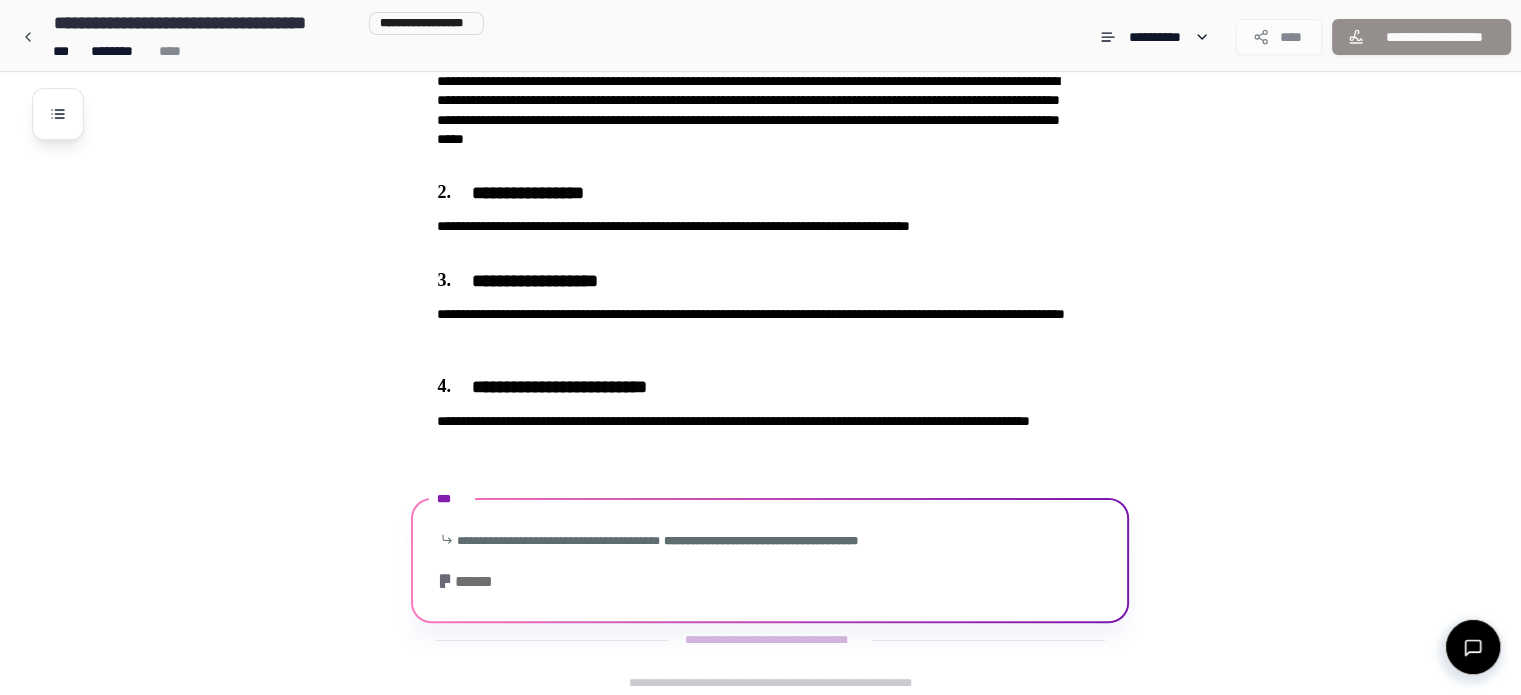 scroll, scrollTop: 495, scrollLeft: 0, axis: vertical 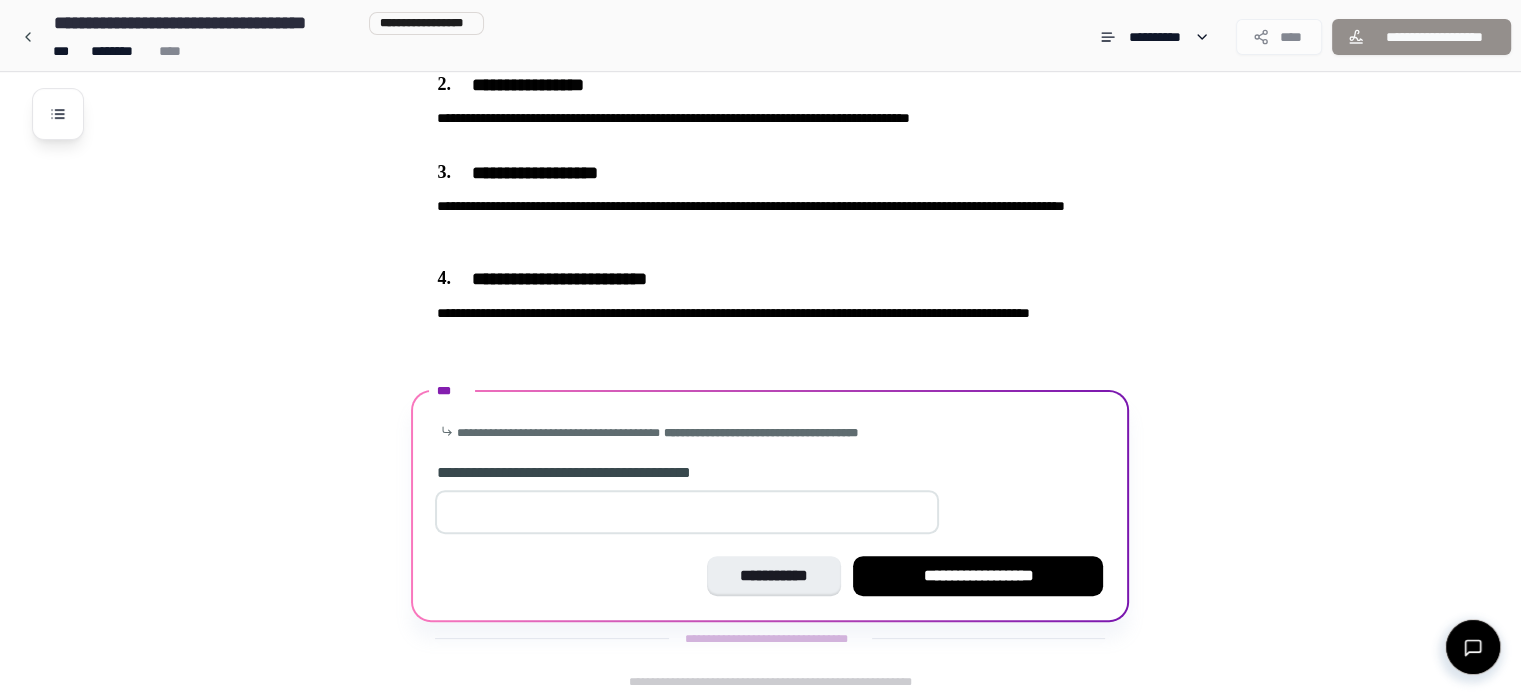 click at bounding box center [687, 512] 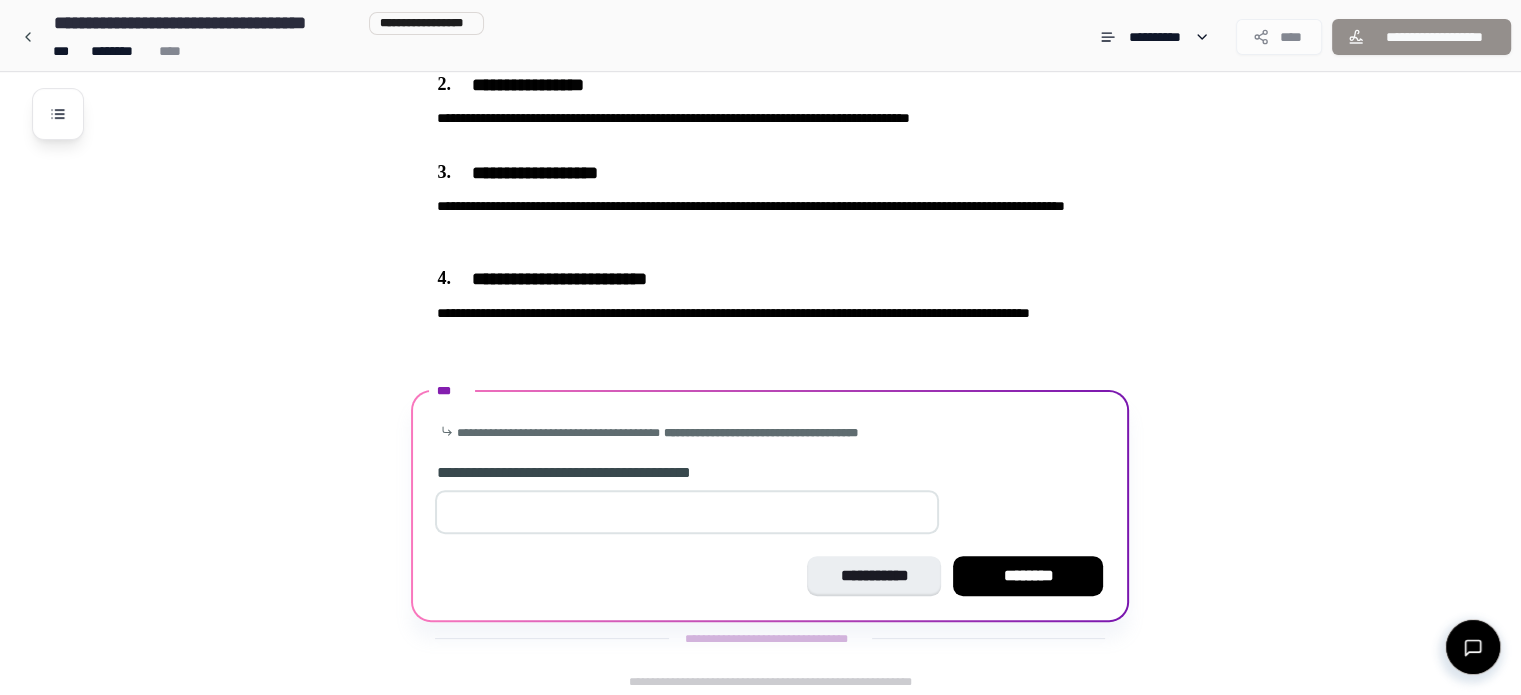 type on "**" 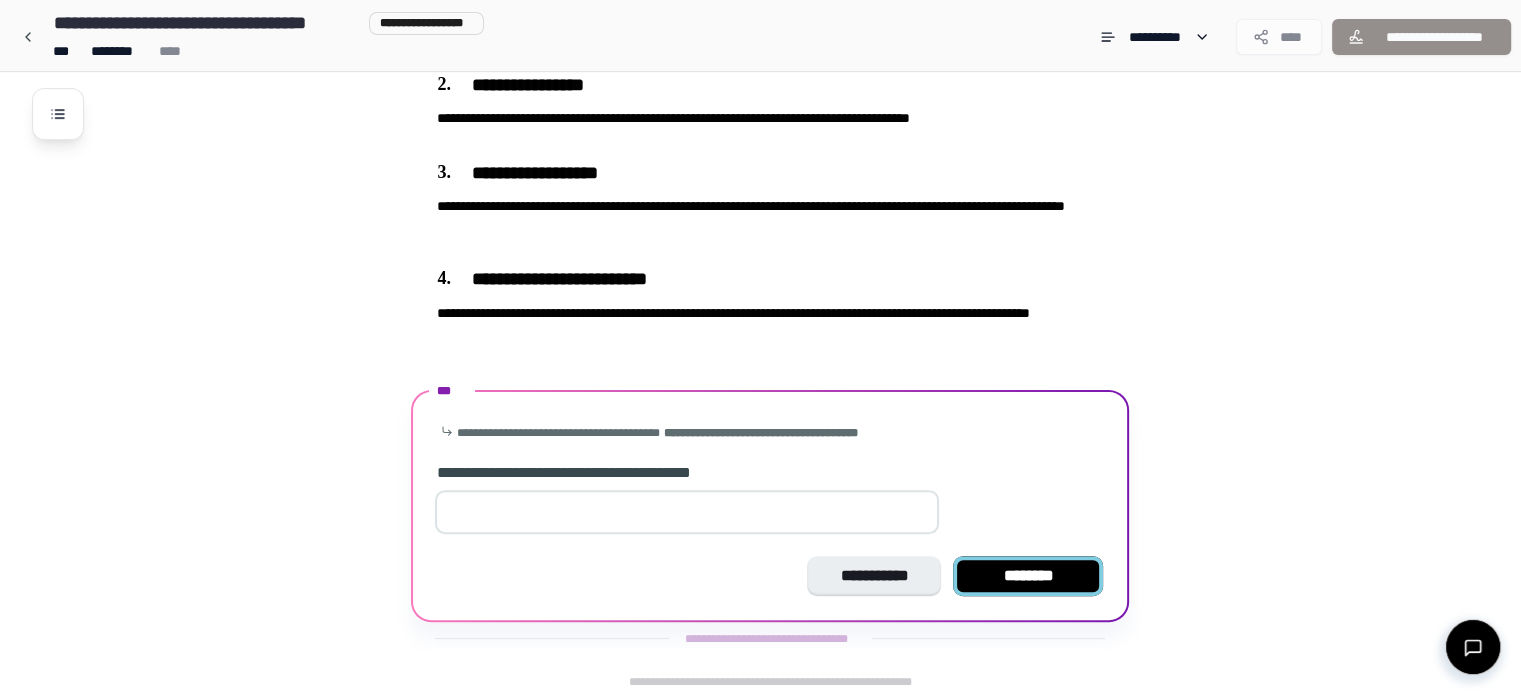 type on "**" 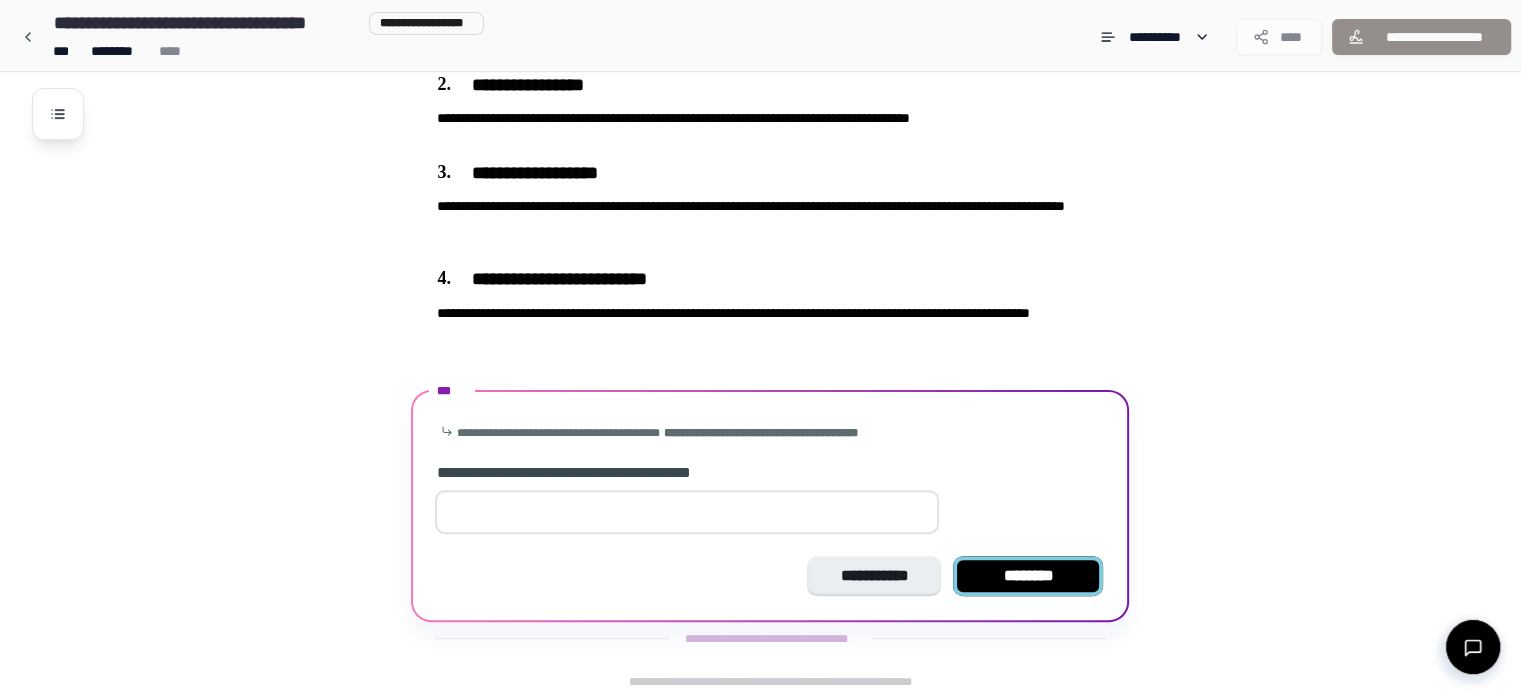 click on "********" at bounding box center (1028, 576) 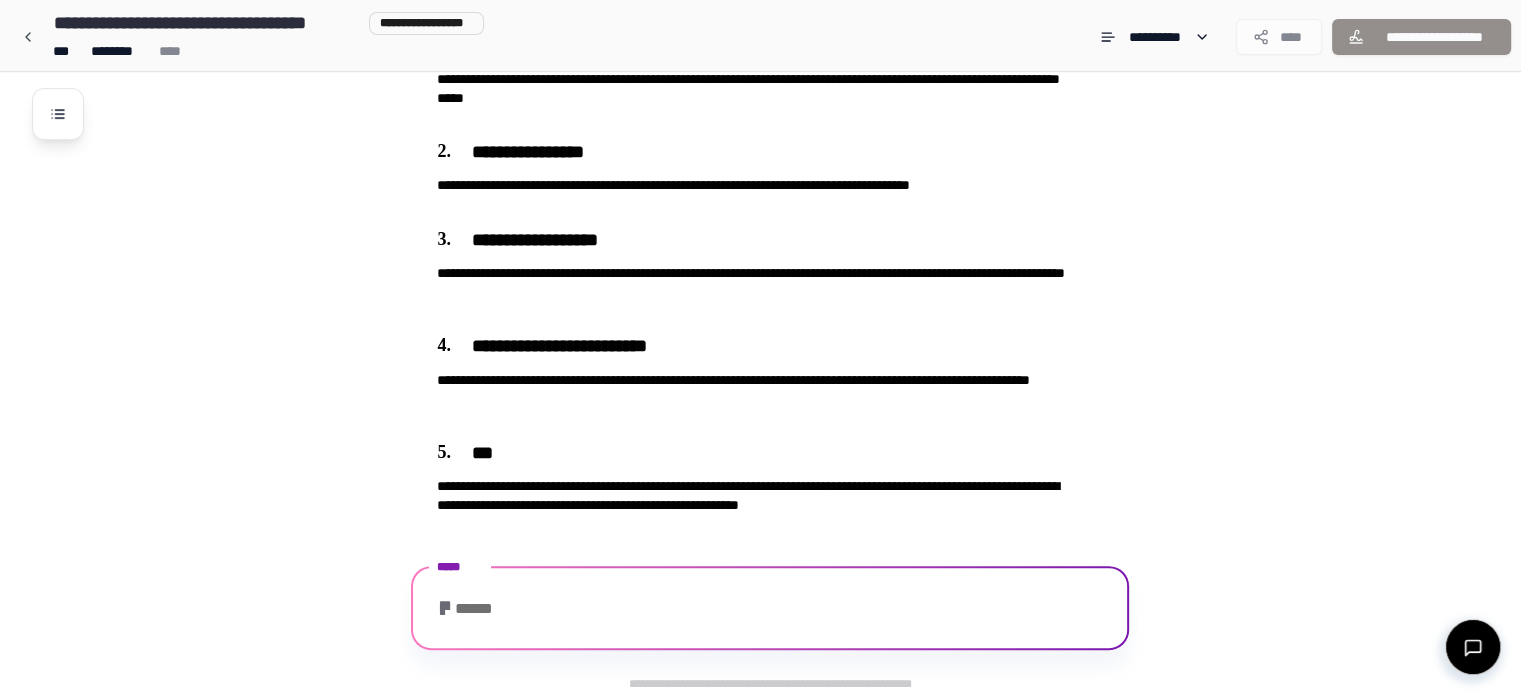 scroll, scrollTop: 546, scrollLeft: 0, axis: vertical 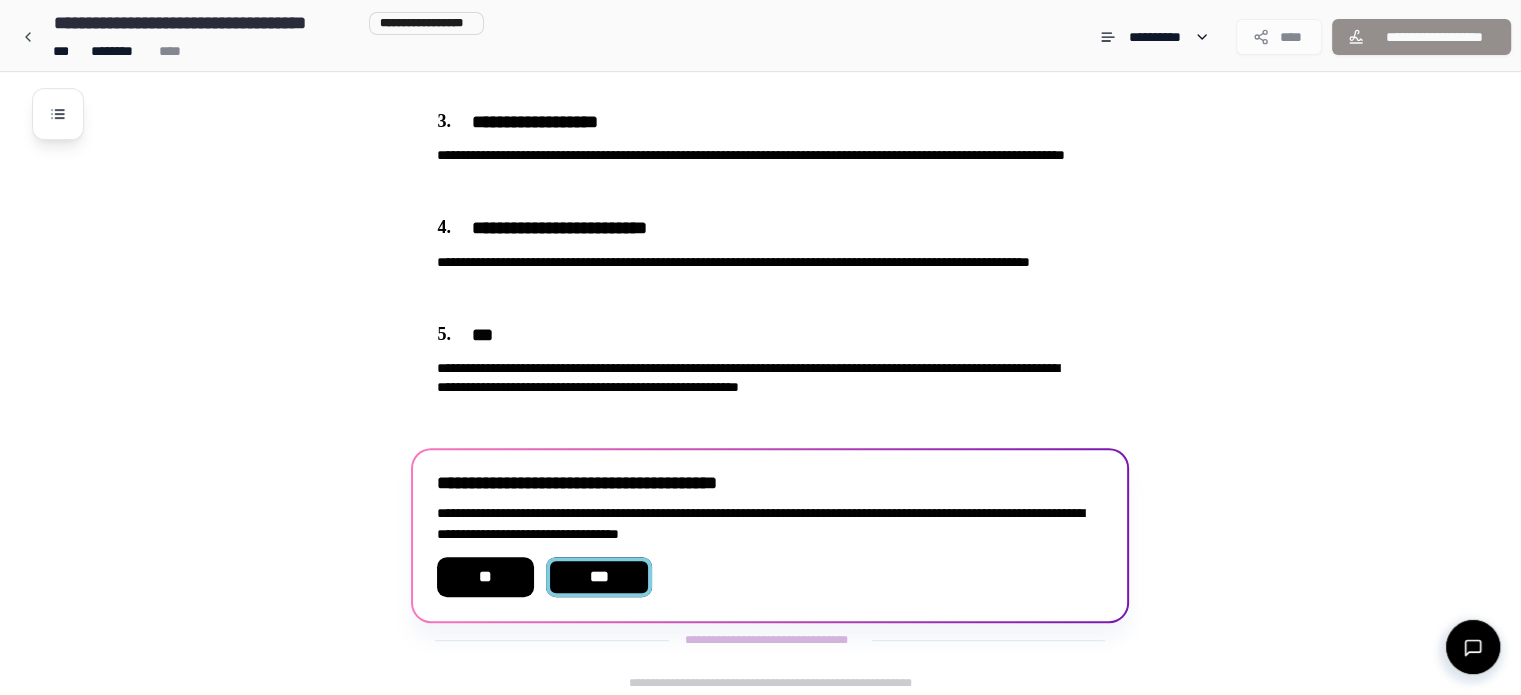 click on "***" at bounding box center (599, 577) 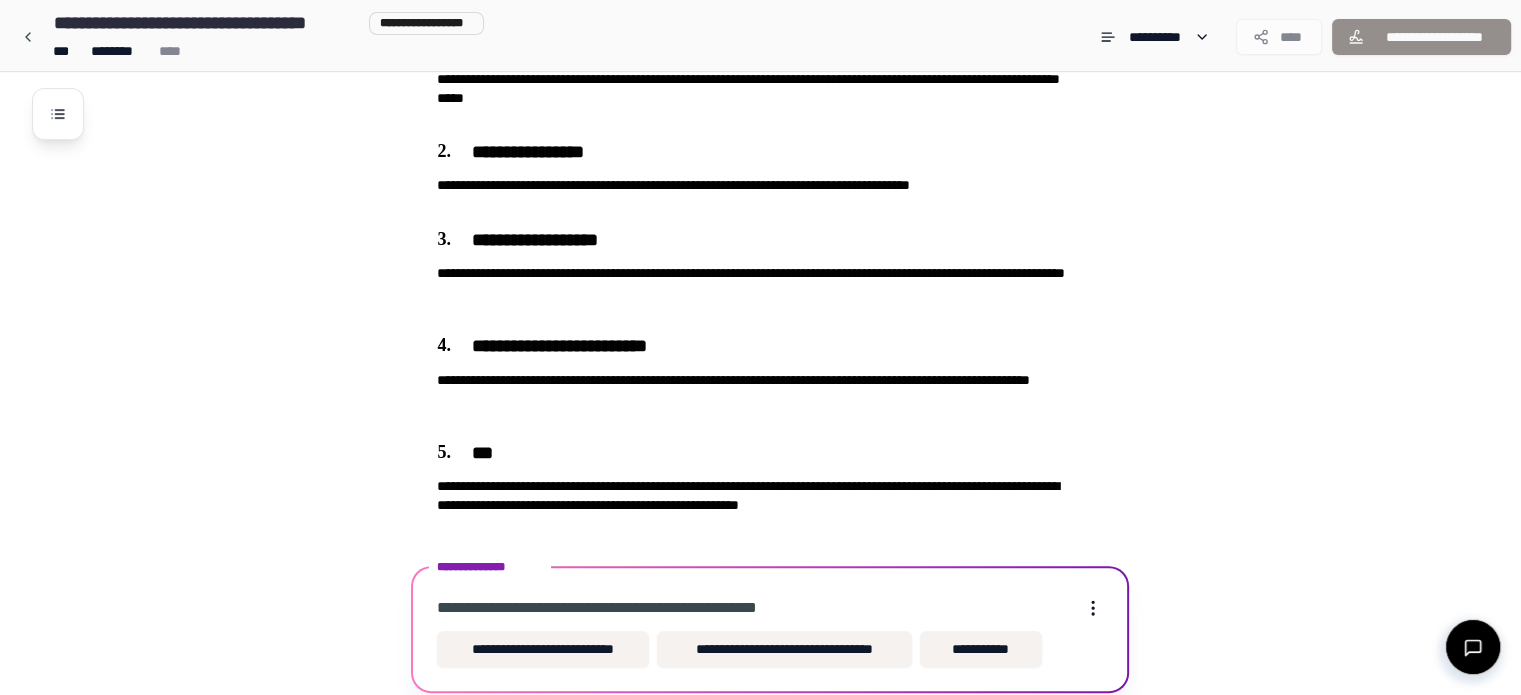 scroll, scrollTop: 497, scrollLeft: 0, axis: vertical 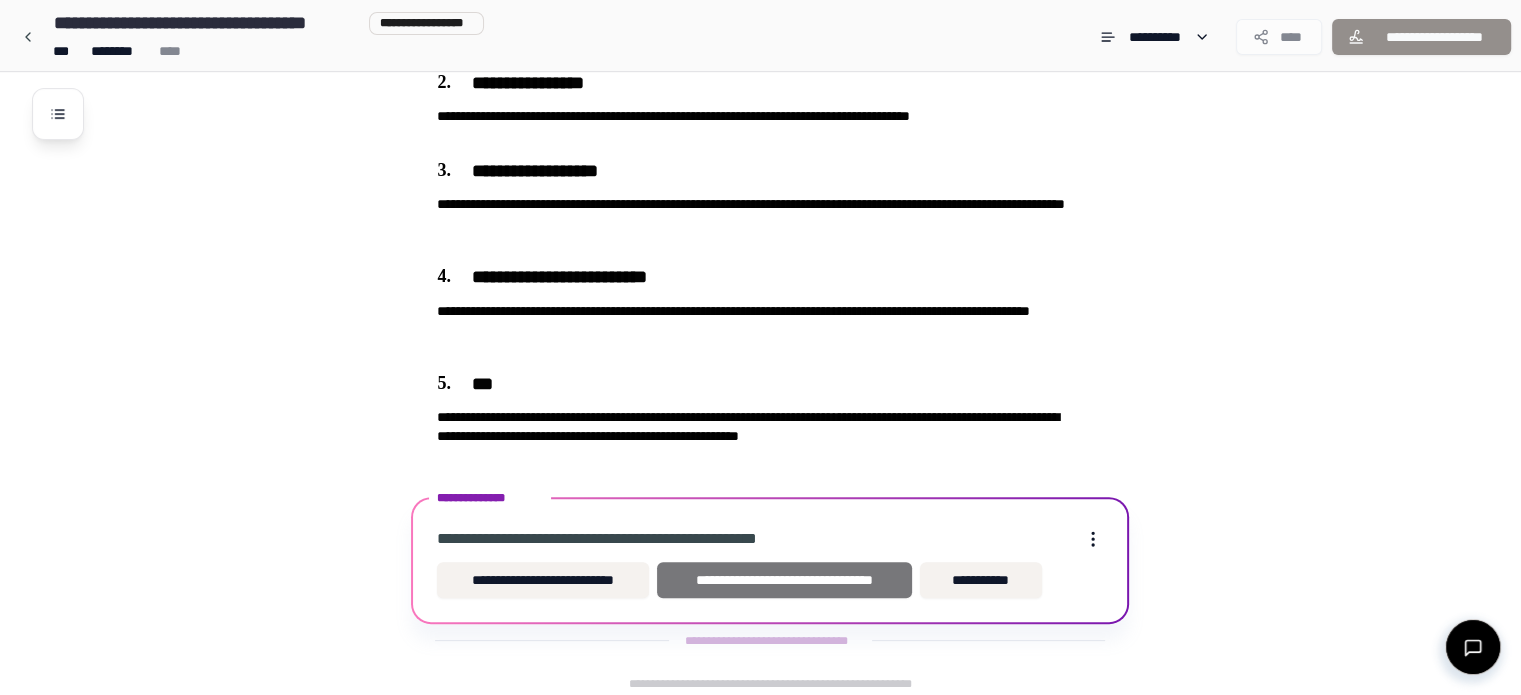 click on "**********" at bounding box center (784, 580) 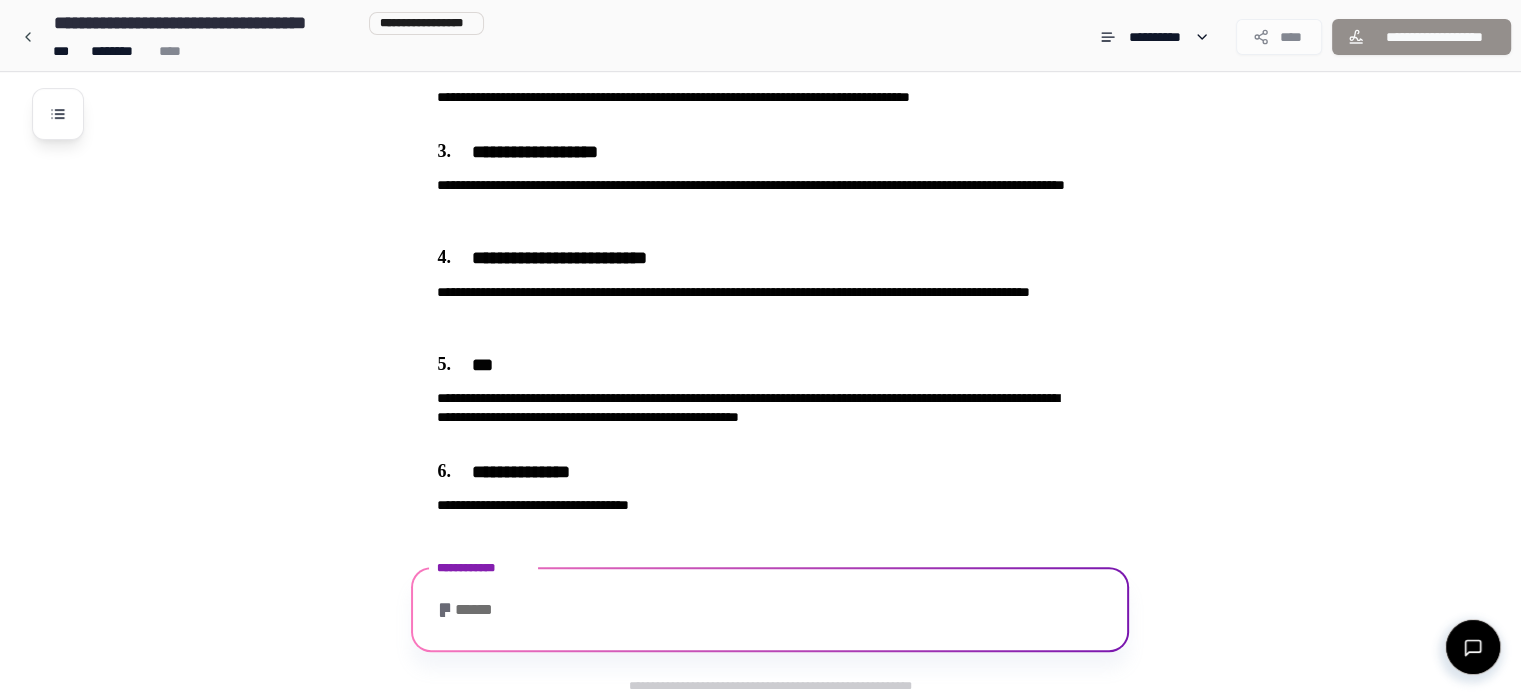 scroll, scrollTop: 614, scrollLeft: 0, axis: vertical 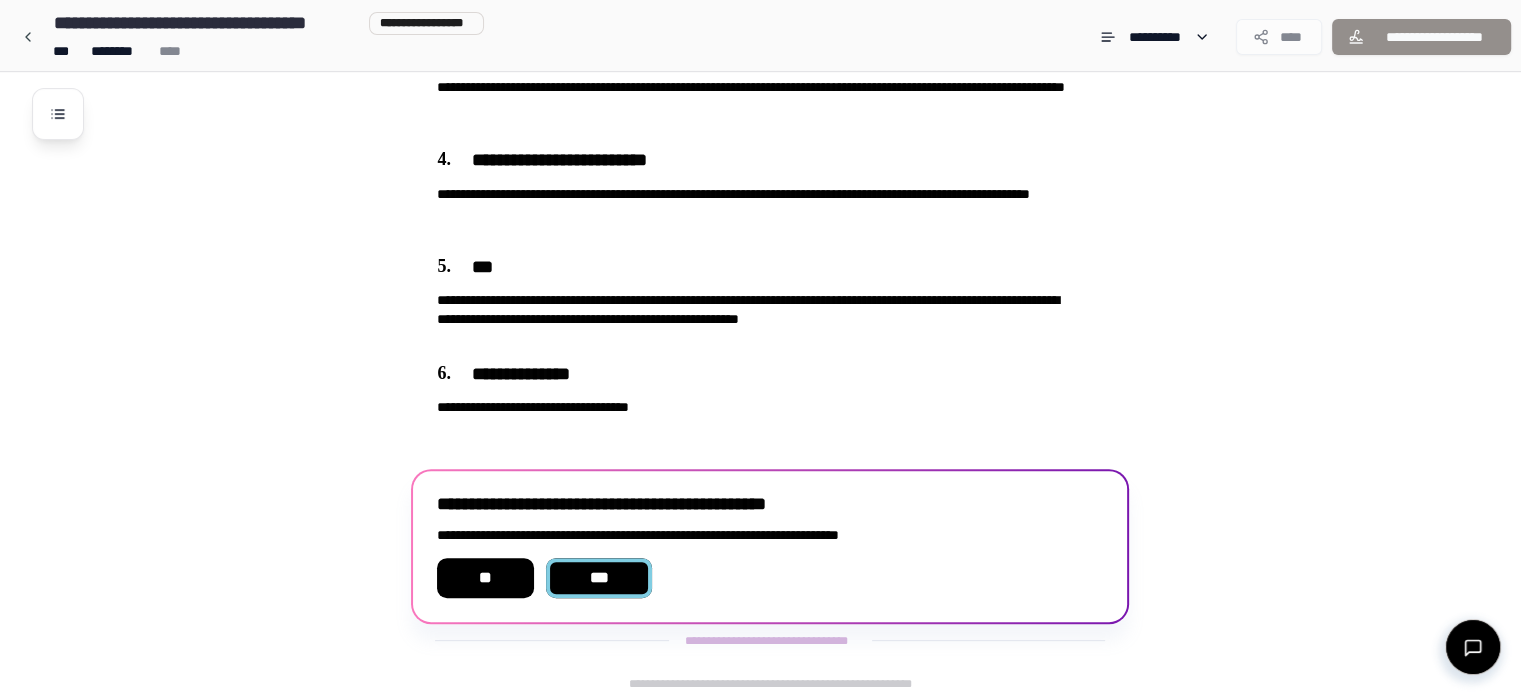click on "***" at bounding box center (599, 578) 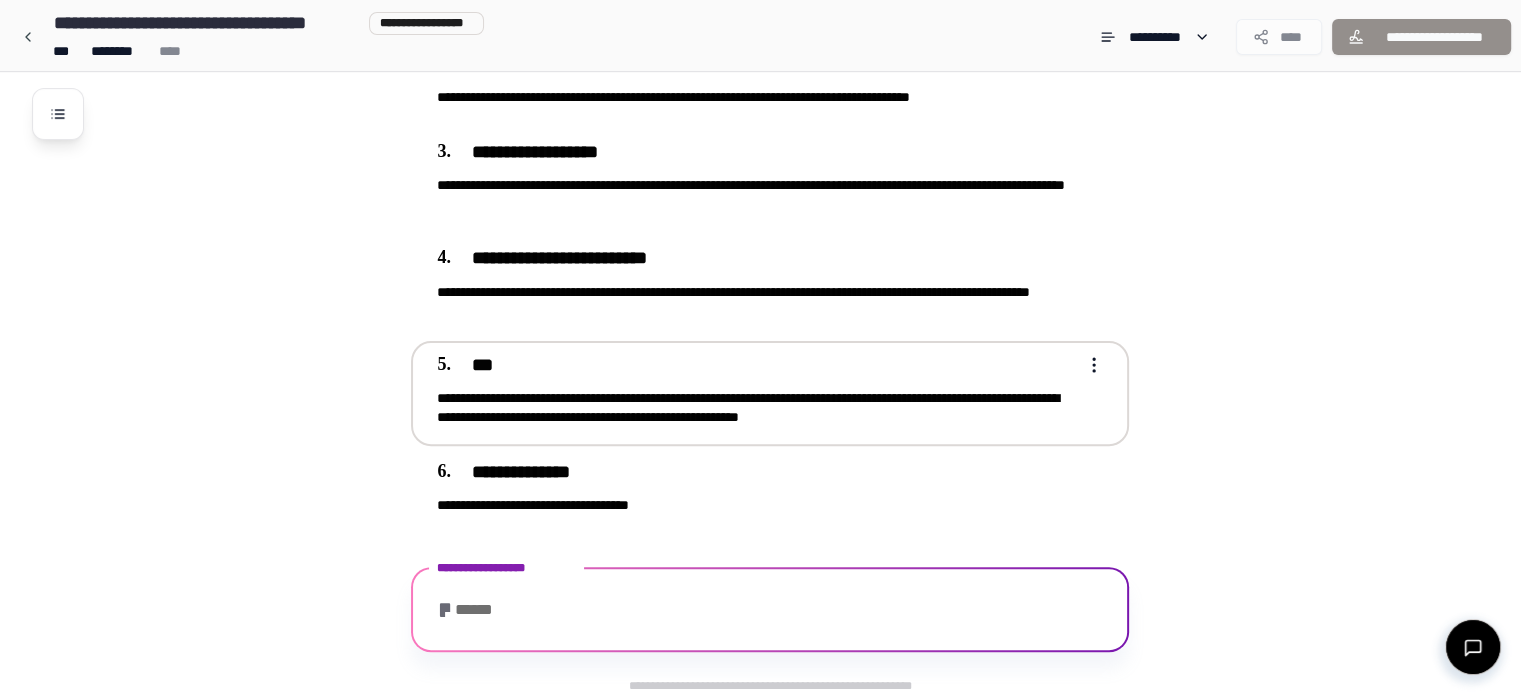 scroll, scrollTop: 586, scrollLeft: 0, axis: vertical 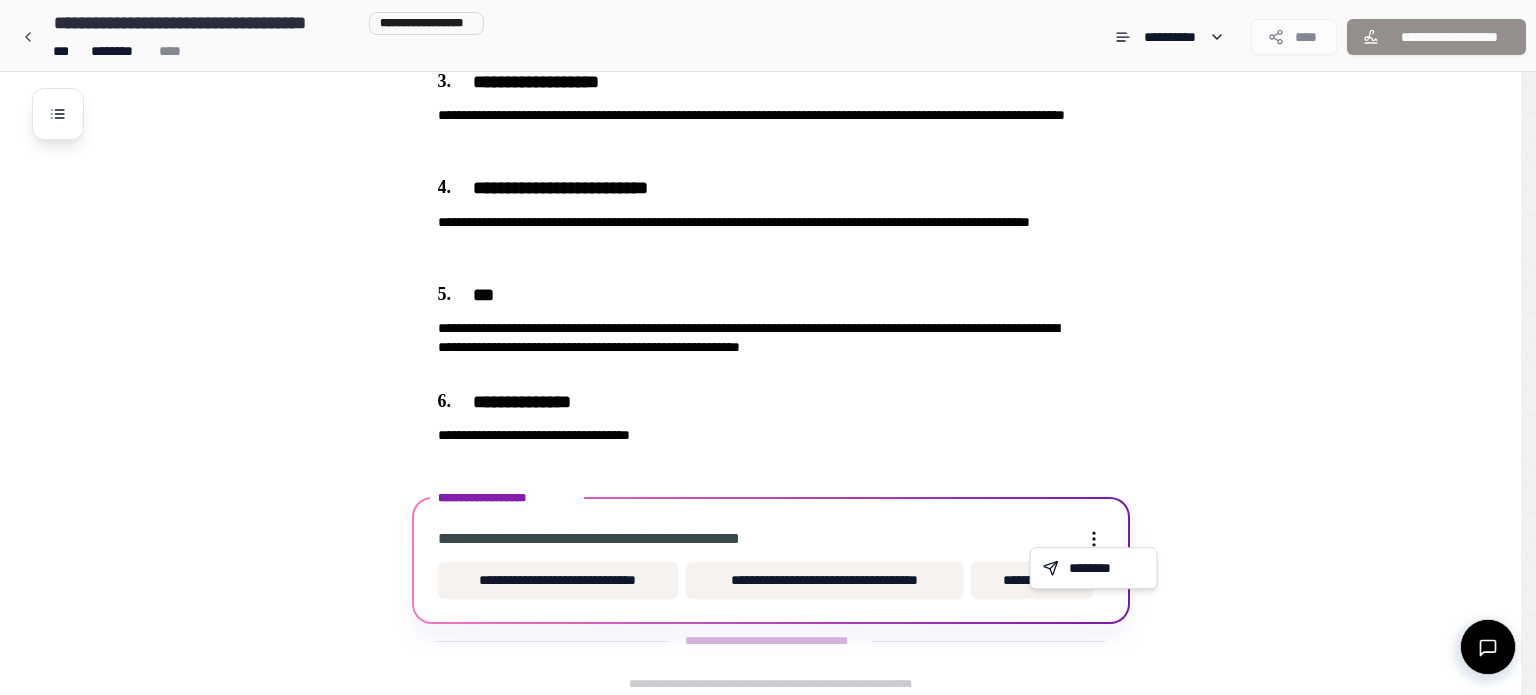 click on "**********" at bounding box center (768, 55) 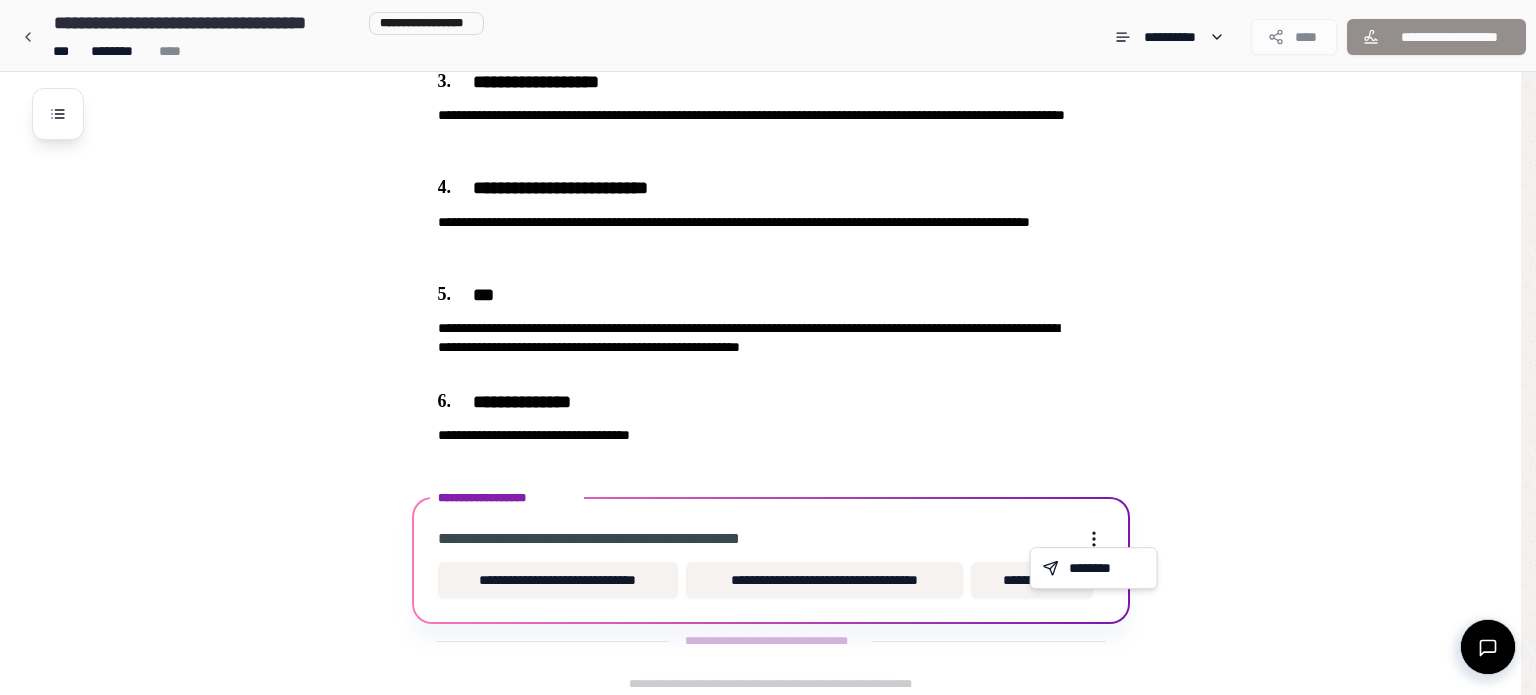 click on "**********" at bounding box center (768, 55) 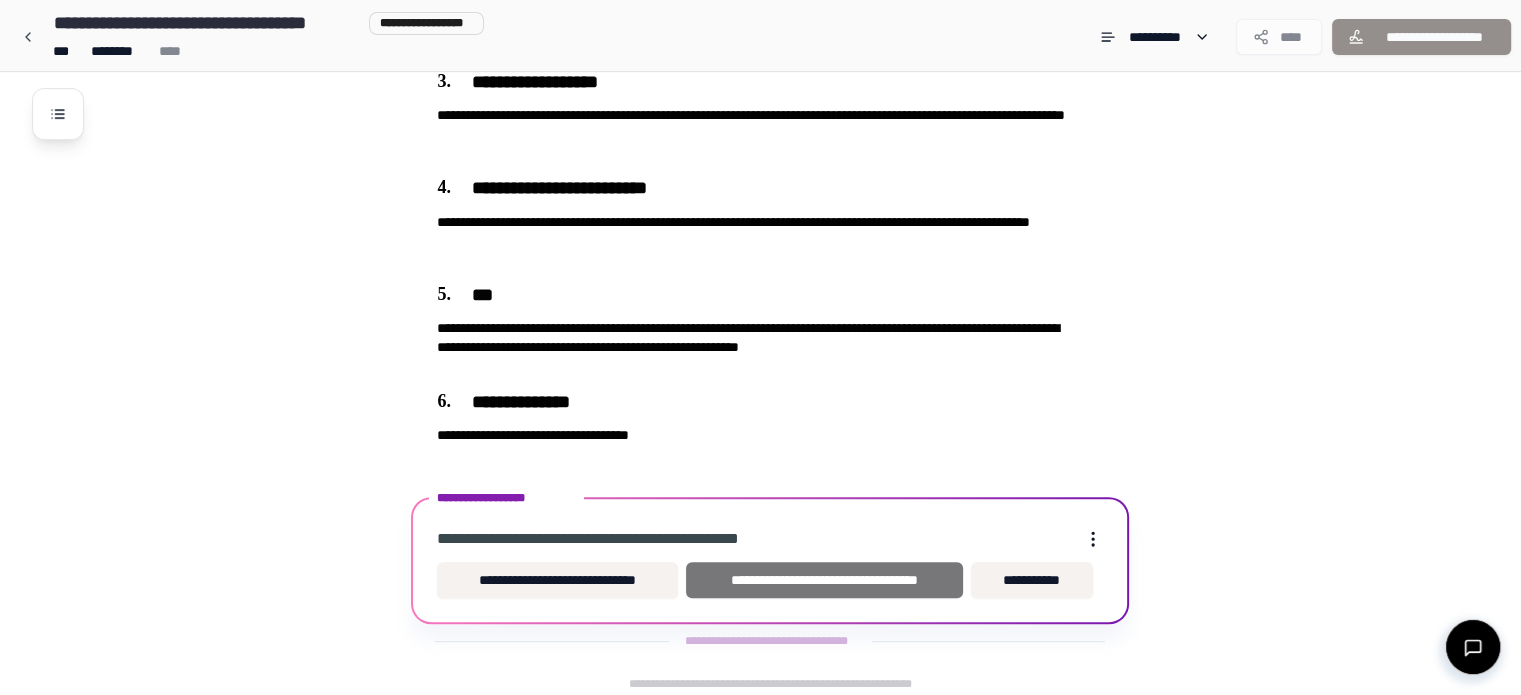 click on "**********" at bounding box center [824, 580] 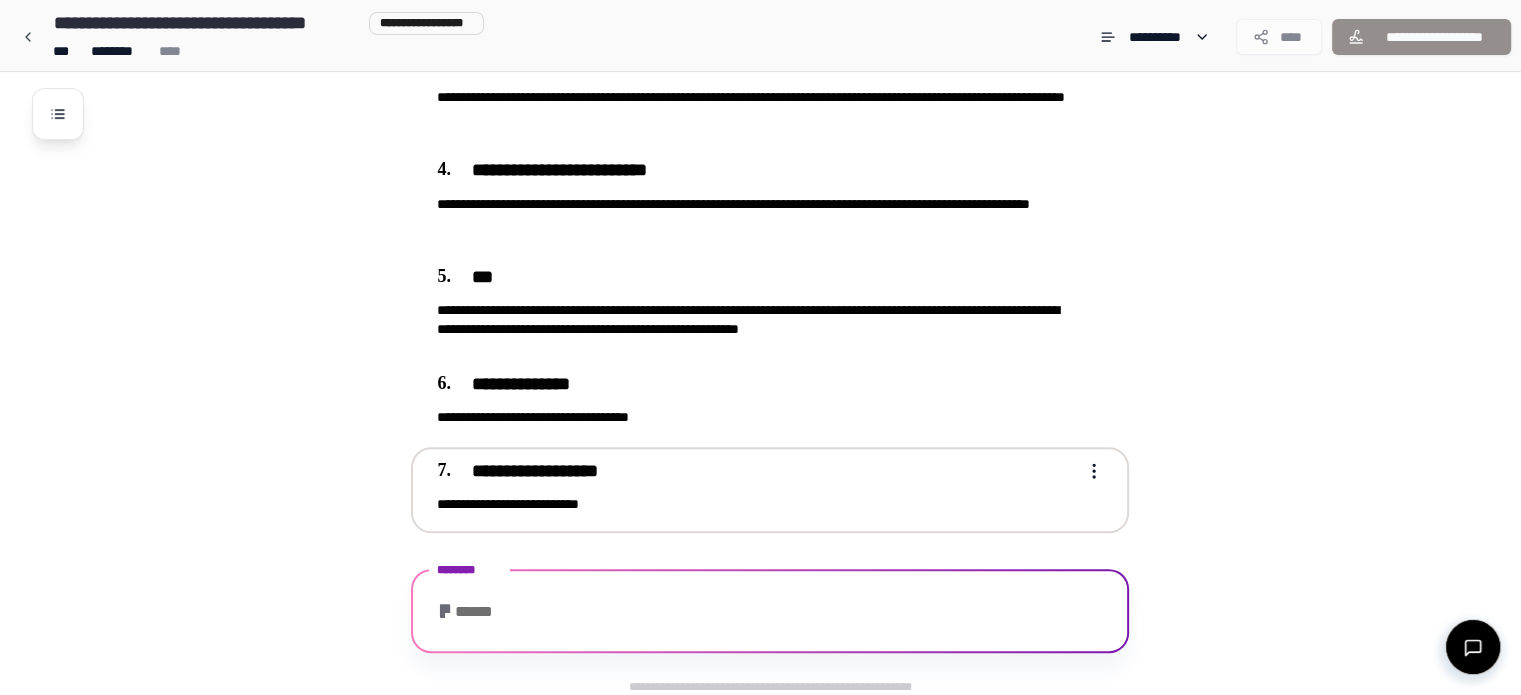scroll, scrollTop: 739, scrollLeft: 0, axis: vertical 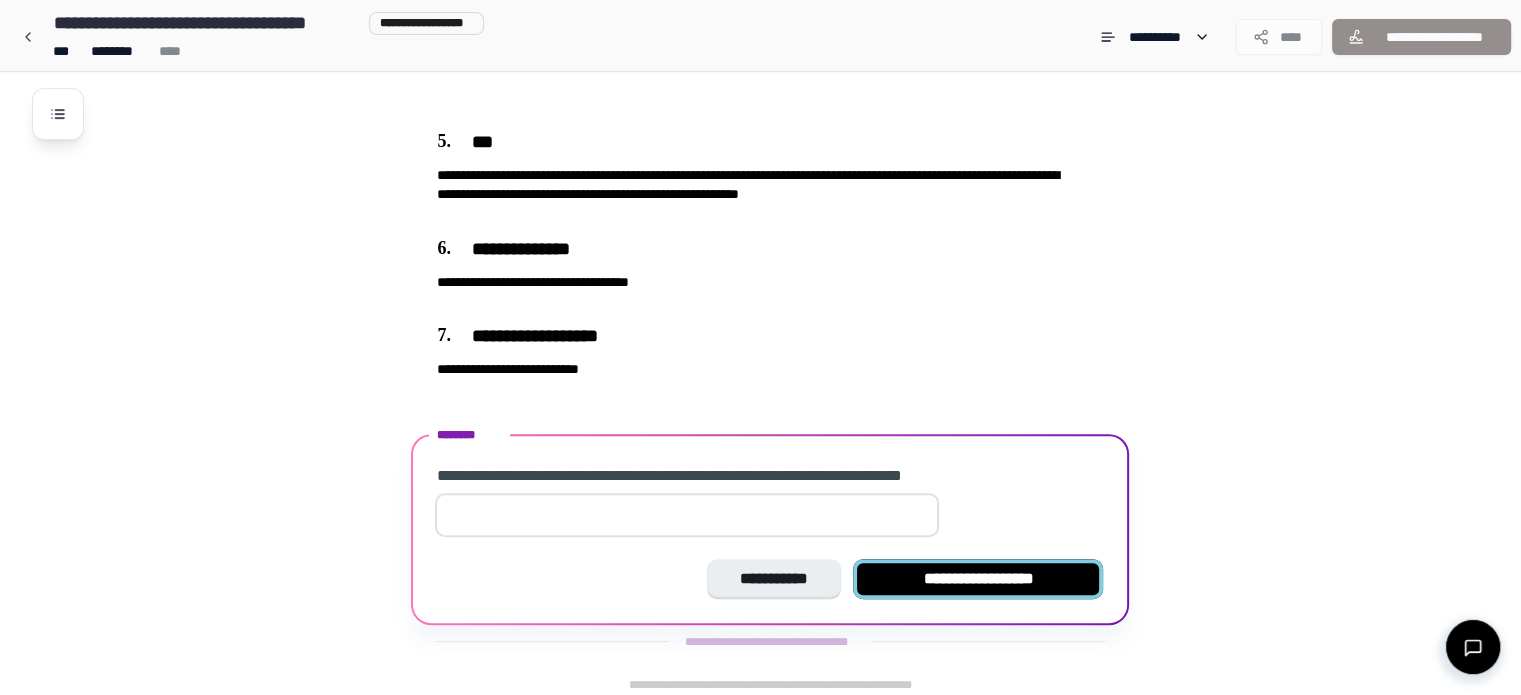 click on "**********" at bounding box center [978, 579] 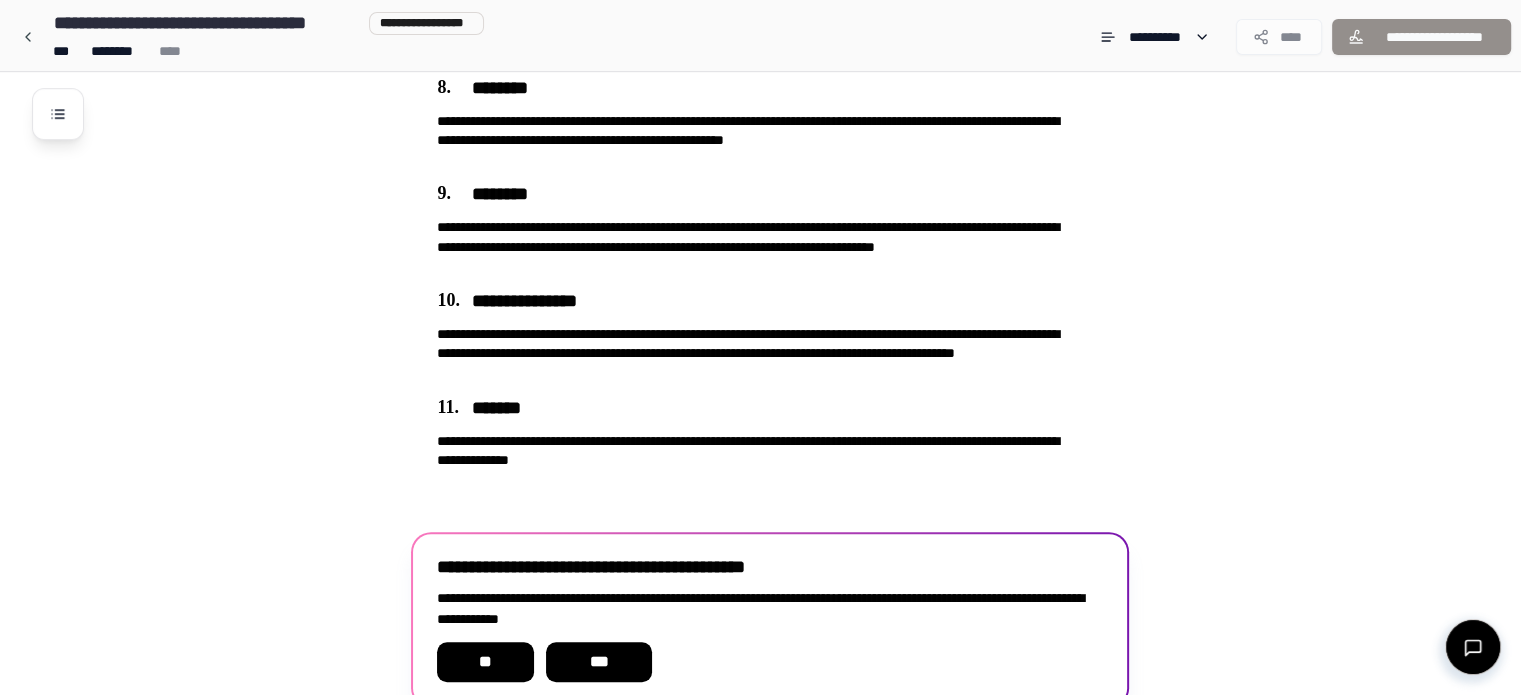 scroll, scrollTop: 1194, scrollLeft: 0, axis: vertical 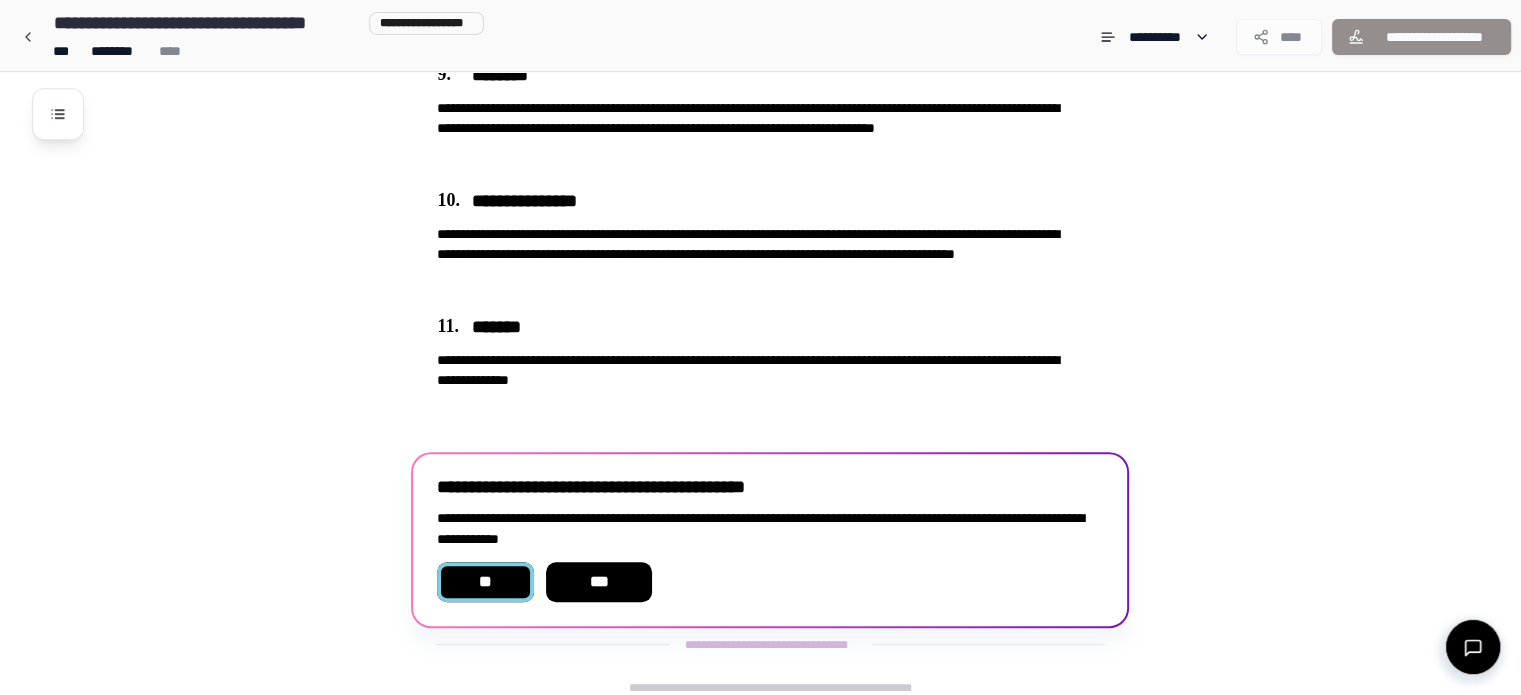 click on "**" at bounding box center (485, 582) 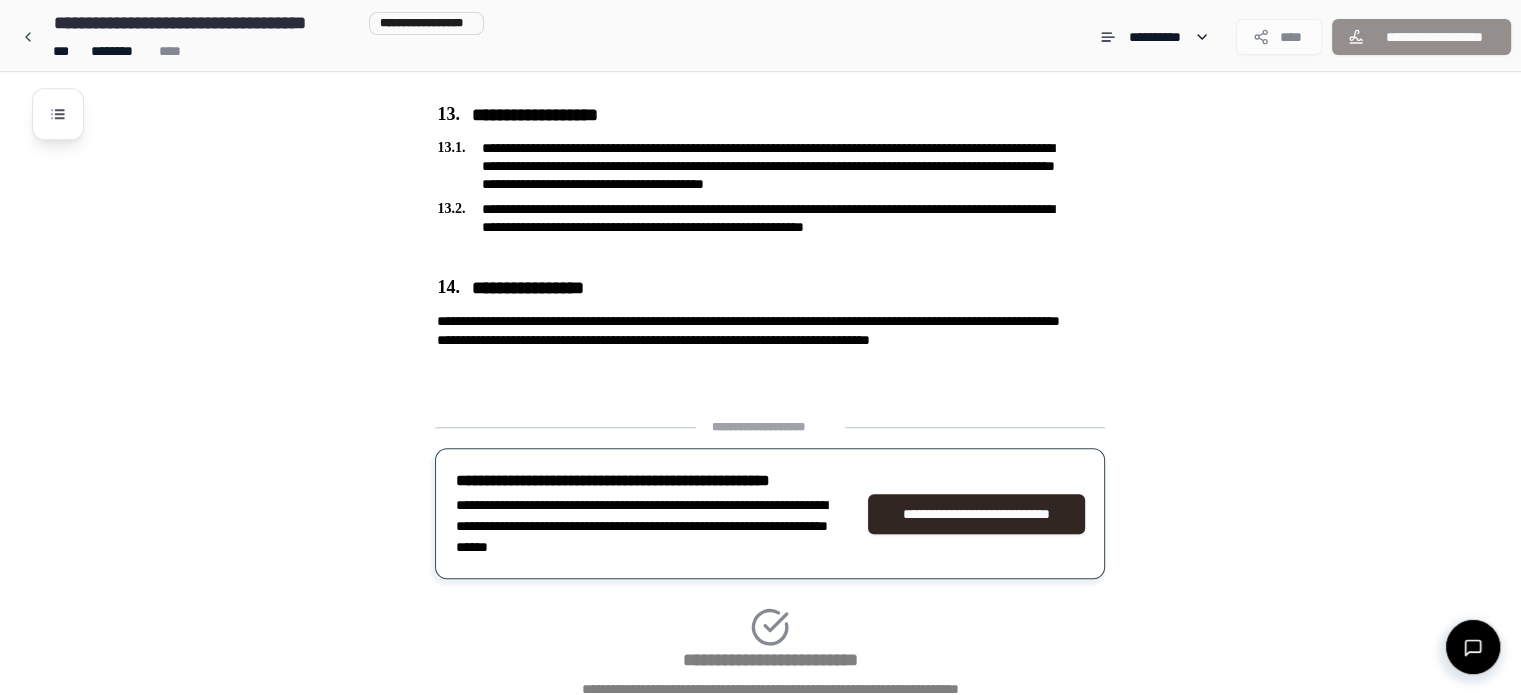 scroll, scrollTop: 1774, scrollLeft: 0, axis: vertical 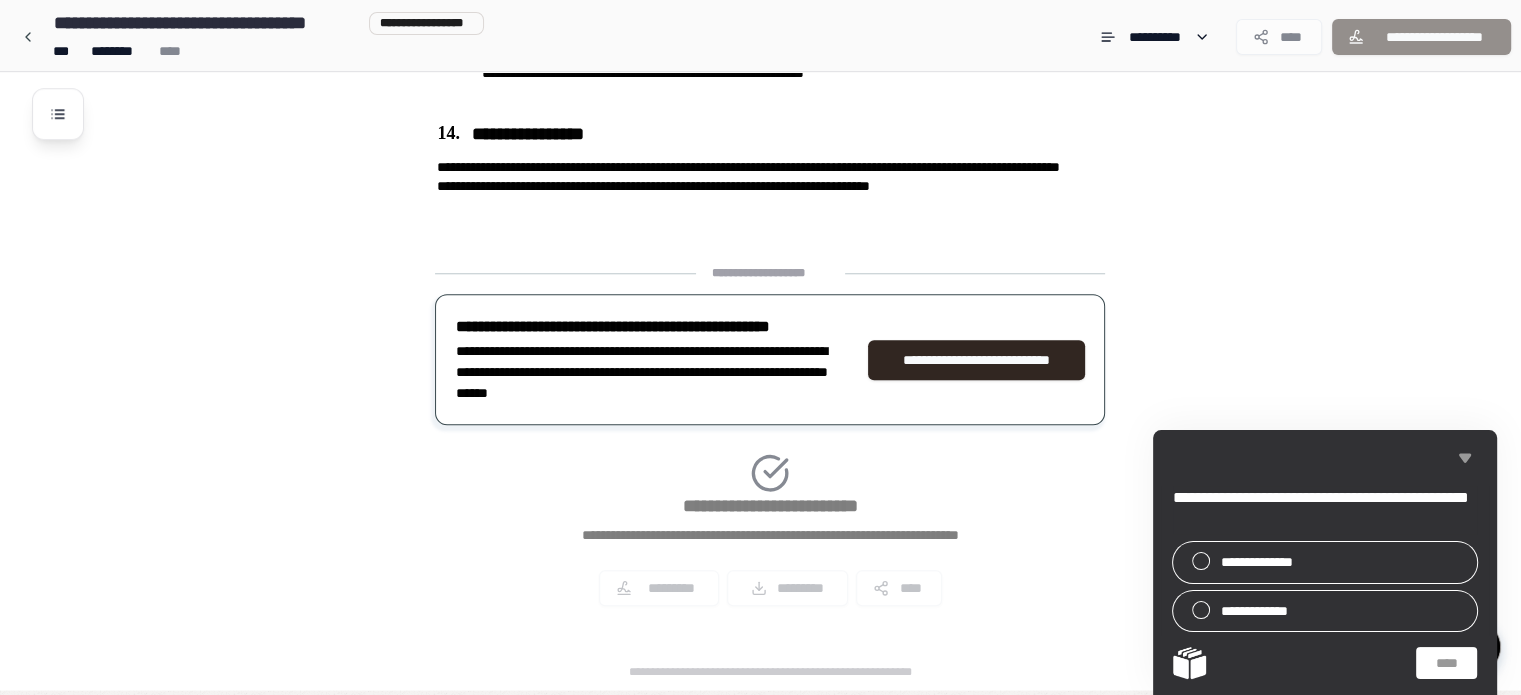 click 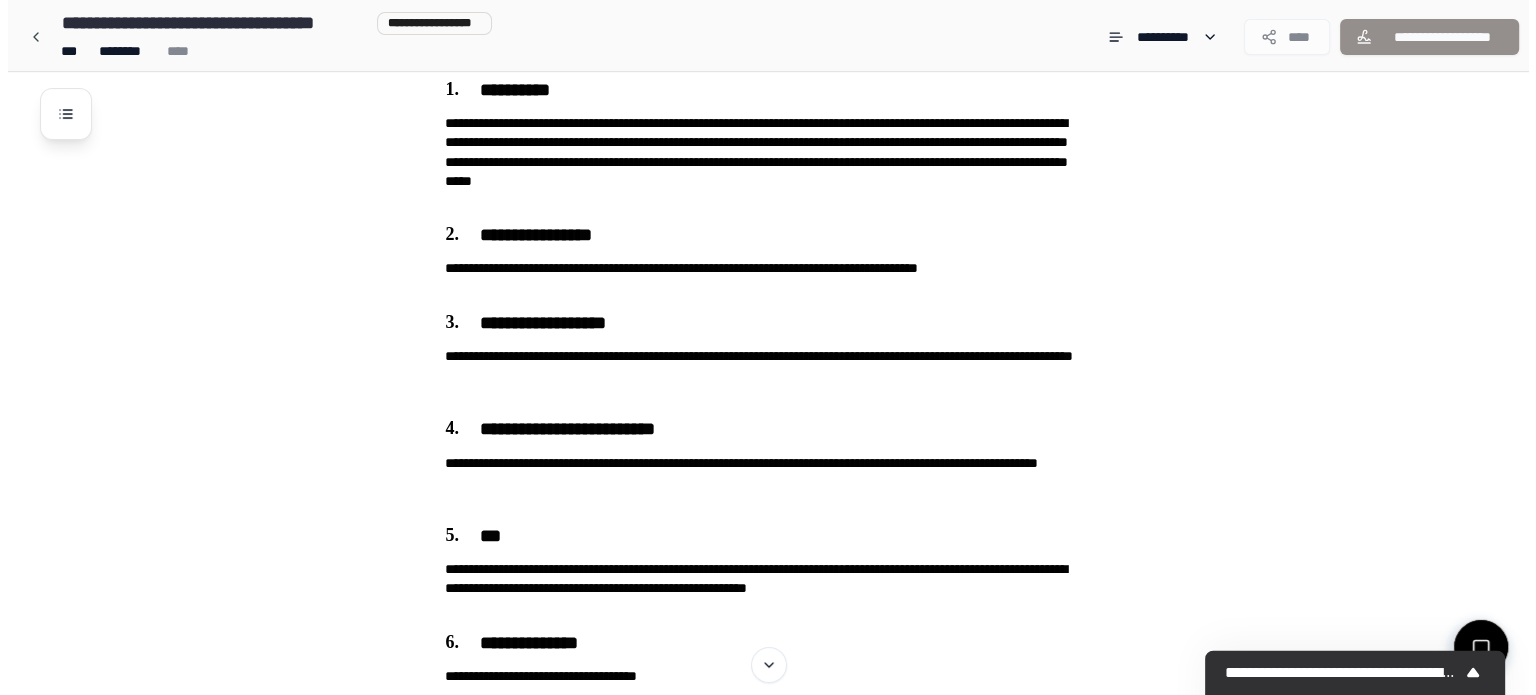 scroll, scrollTop: 346, scrollLeft: 0, axis: vertical 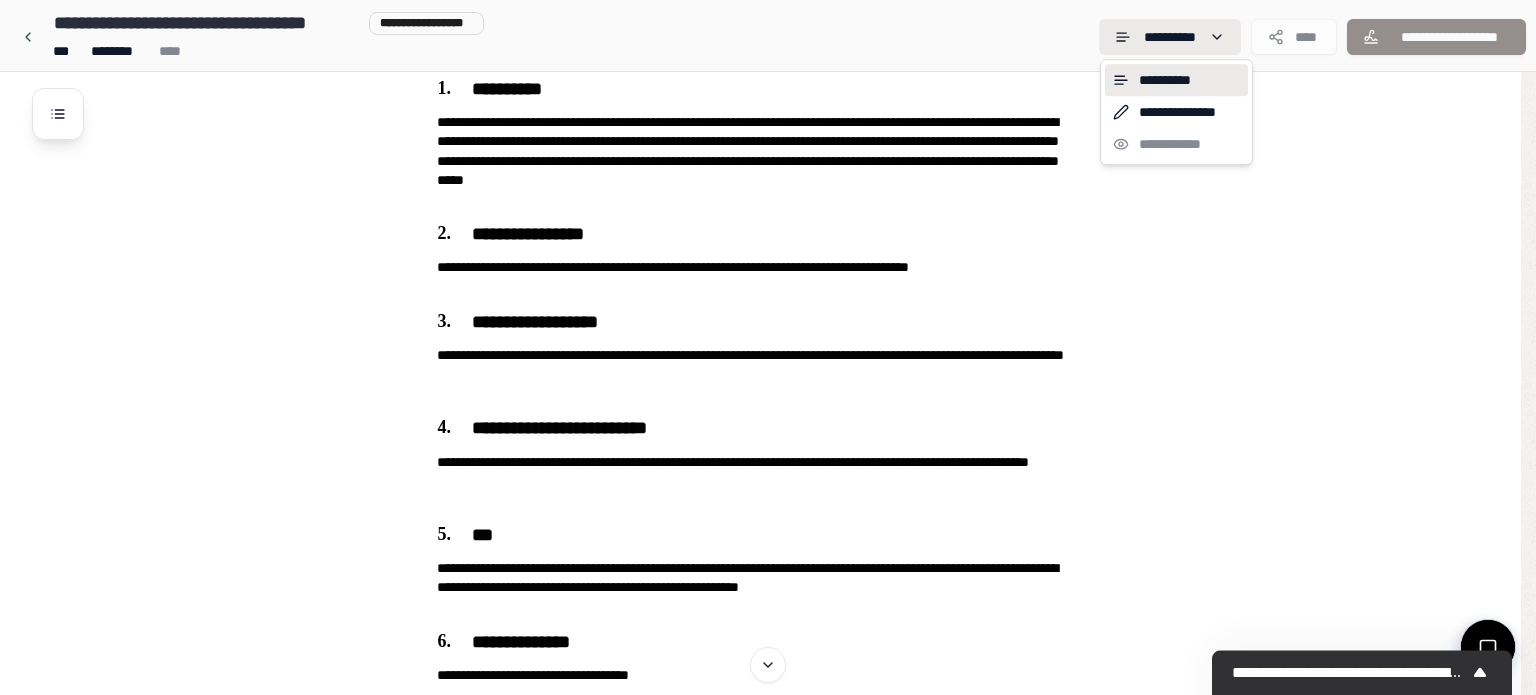 click on "**********" at bounding box center (760, 889) 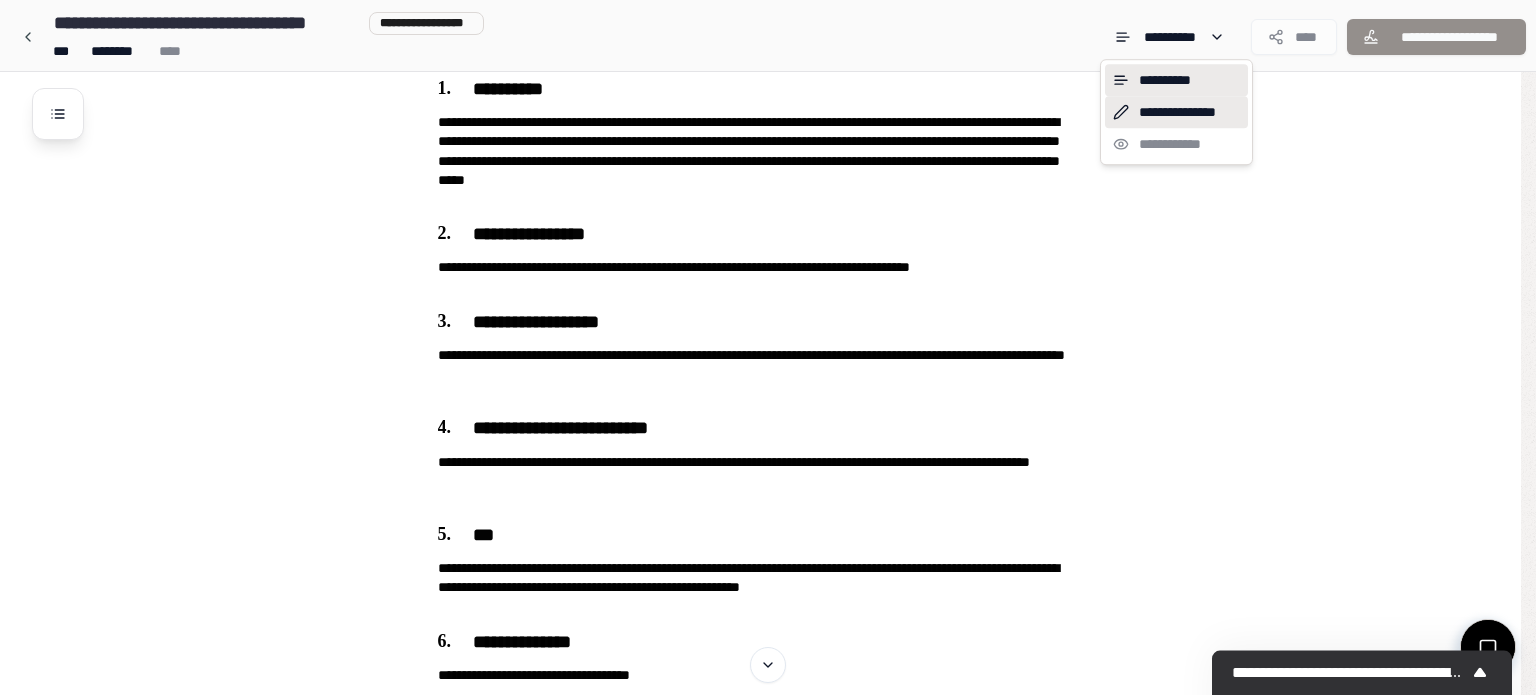 click on "**********" at bounding box center [1176, 112] 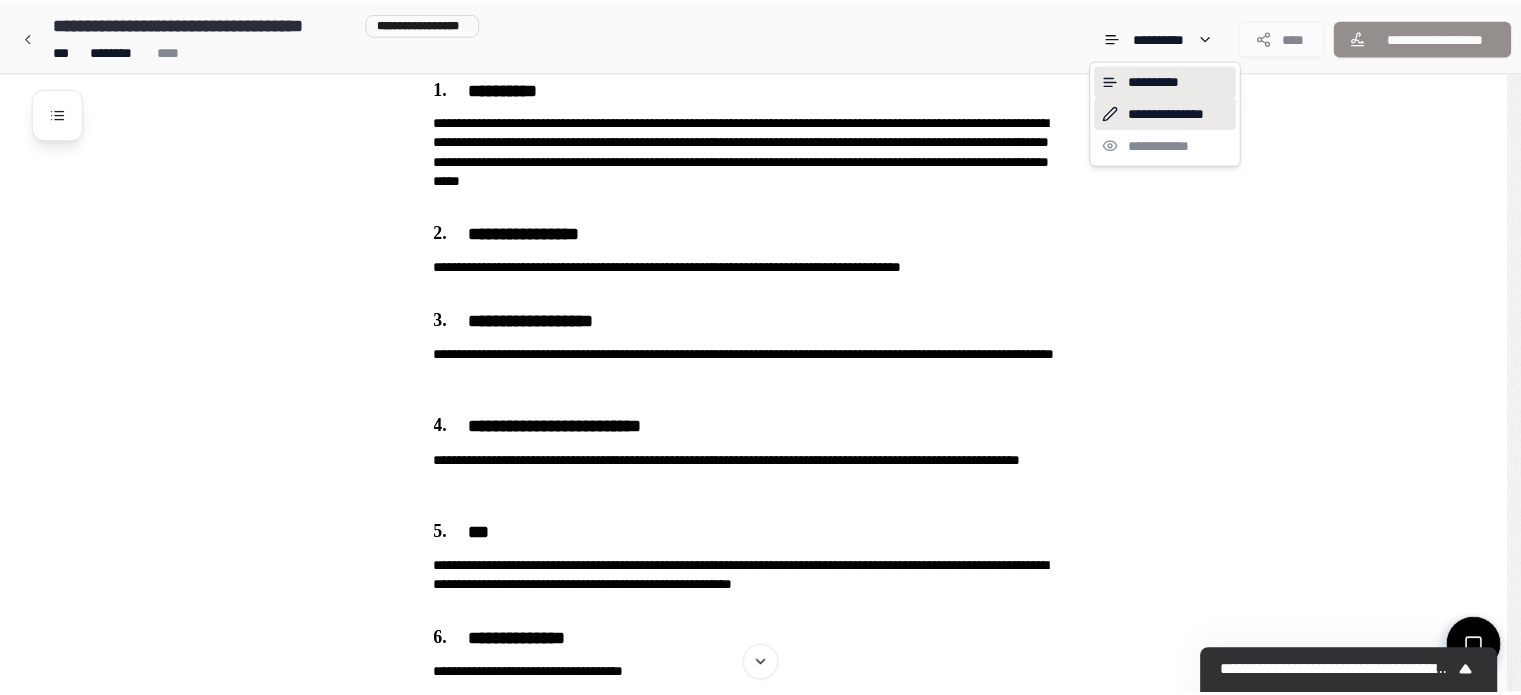 scroll, scrollTop: 0, scrollLeft: 0, axis: both 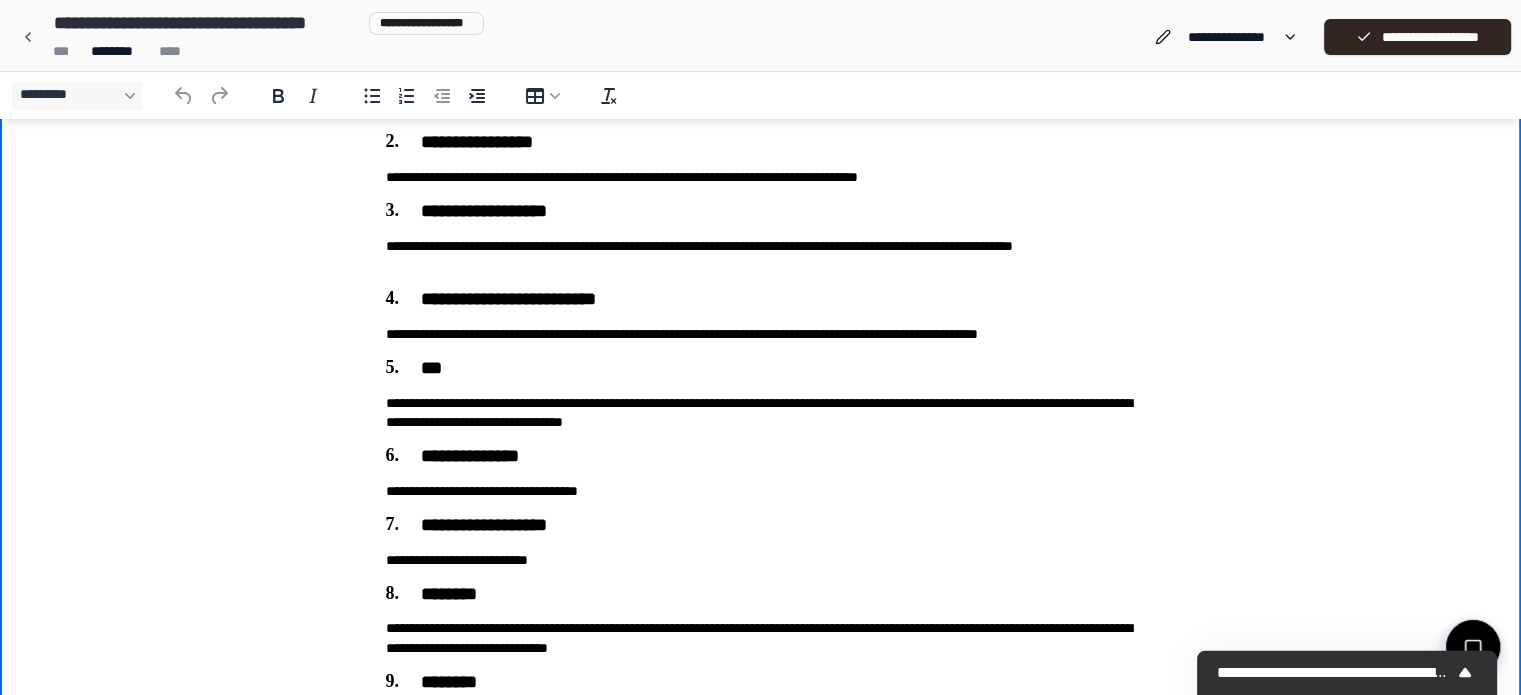 click on "**********" at bounding box center [761, 413] 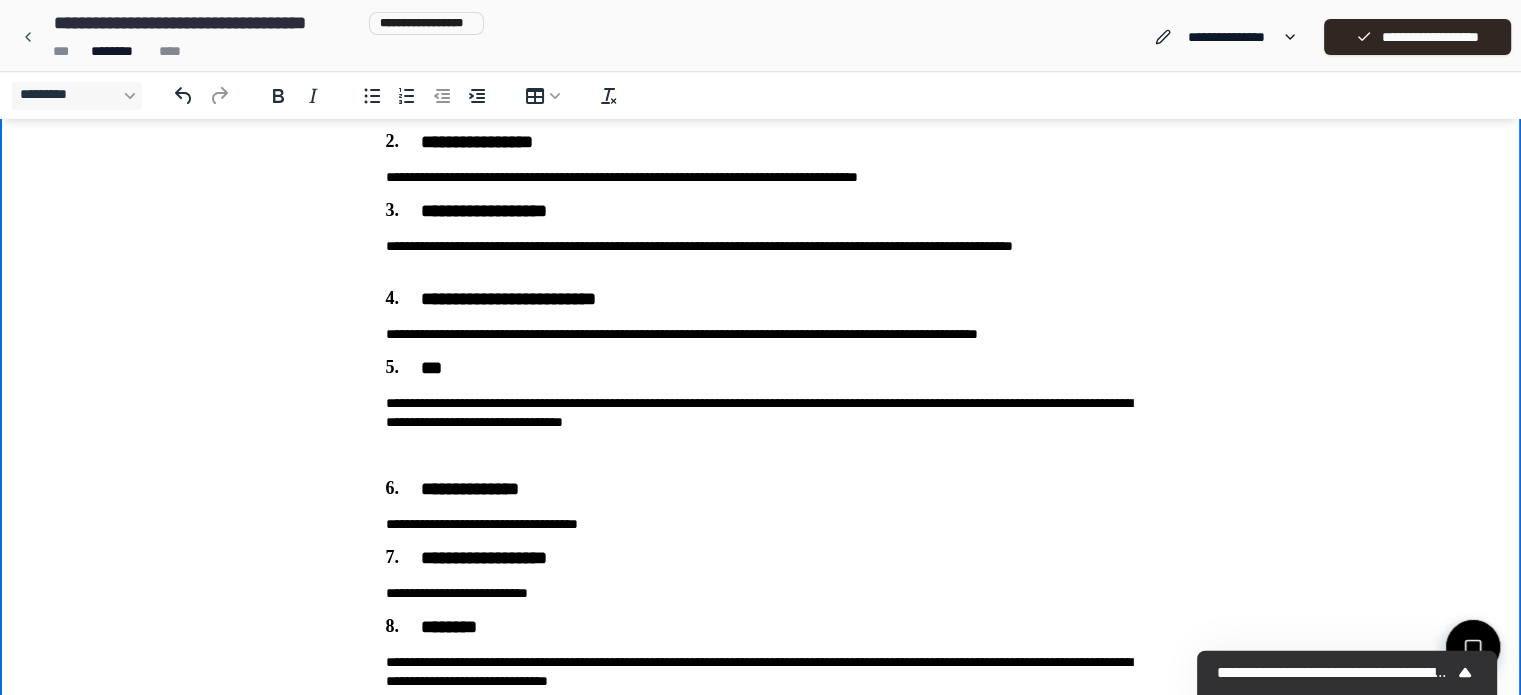 type 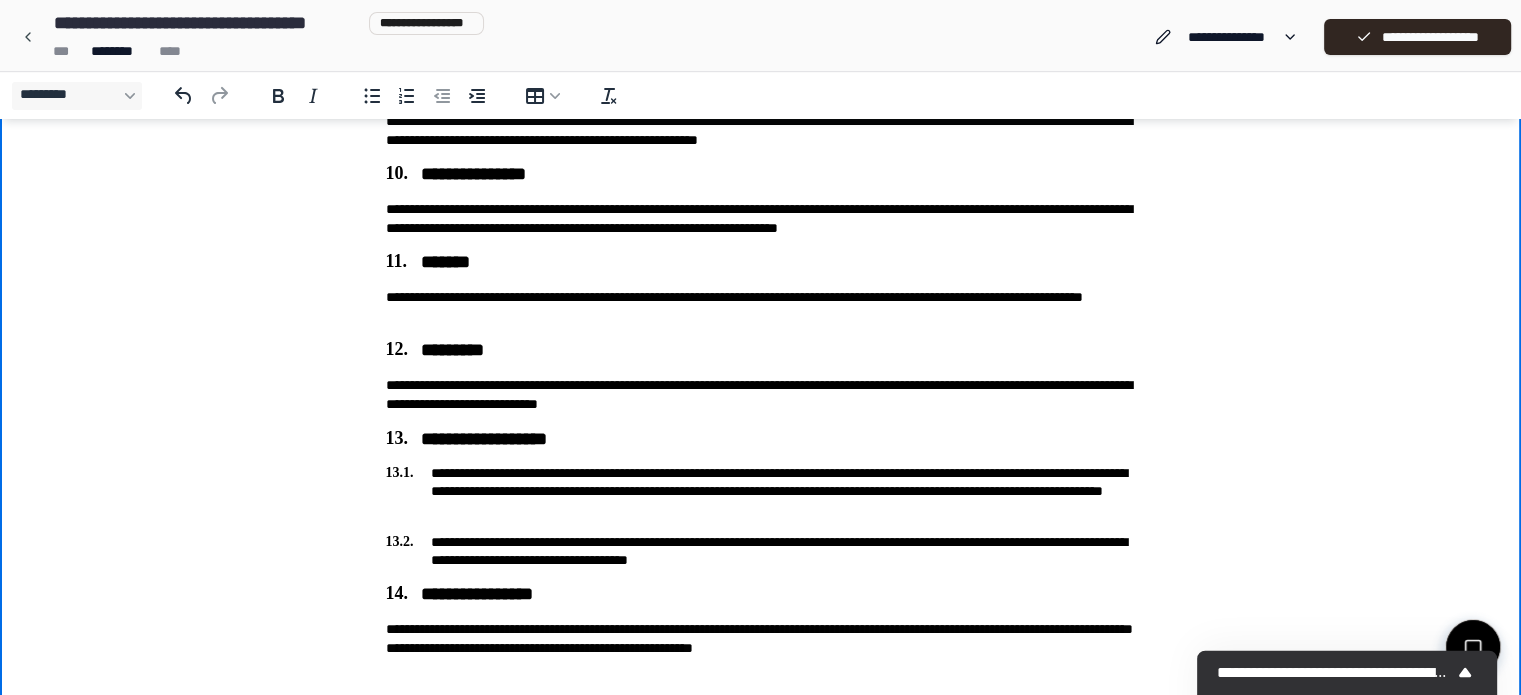 scroll, scrollTop: 1055, scrollLeft: 0, axis: vertical 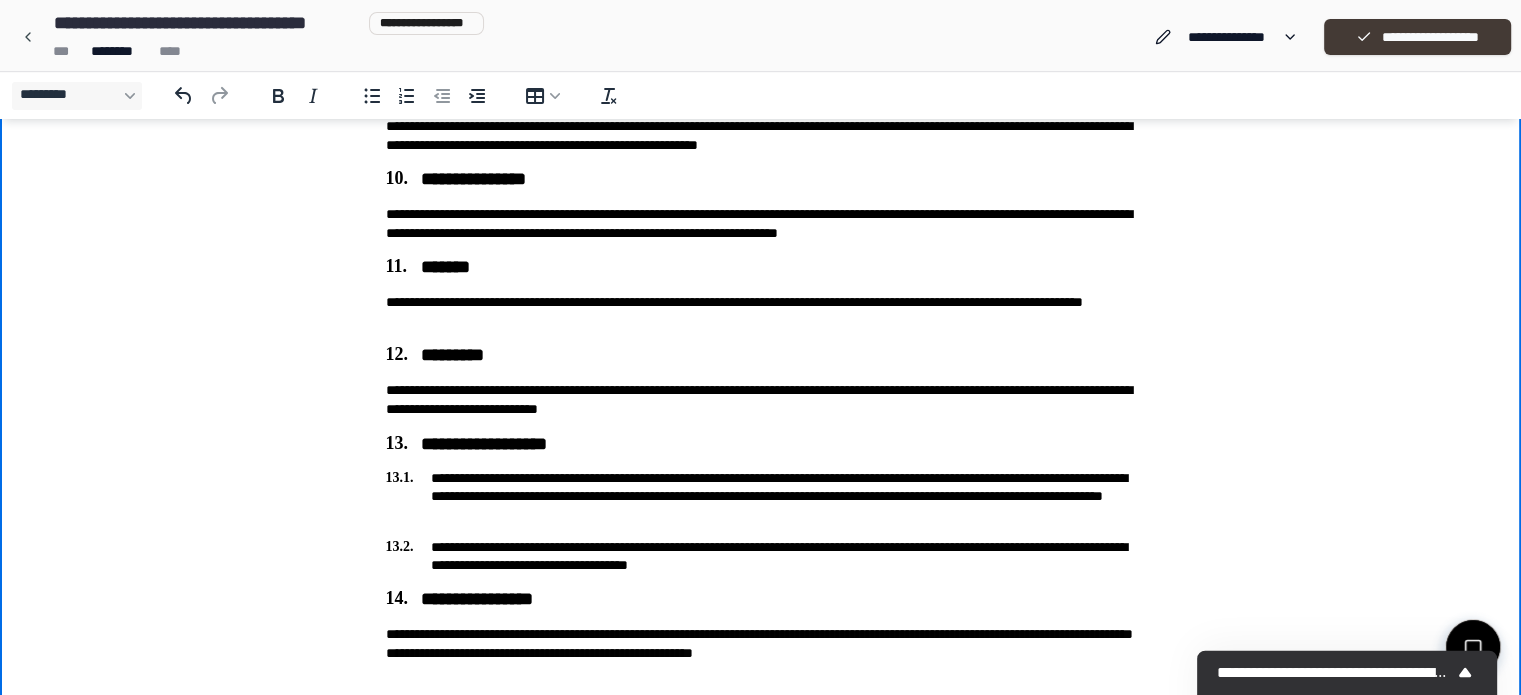 click on "**********" at bounding box center [1417, 37] 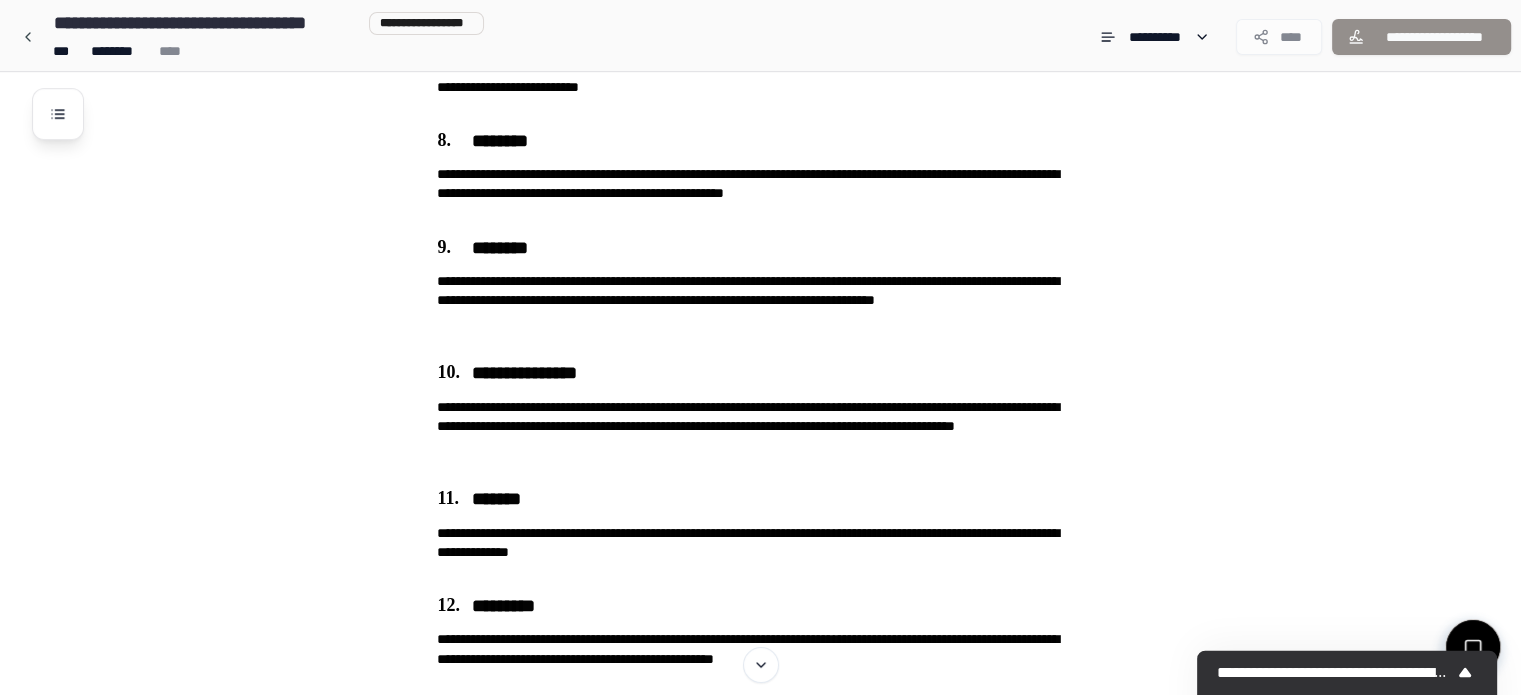 scroll, scrollTop: 1808, scrollLeft: 0, axis: vertical 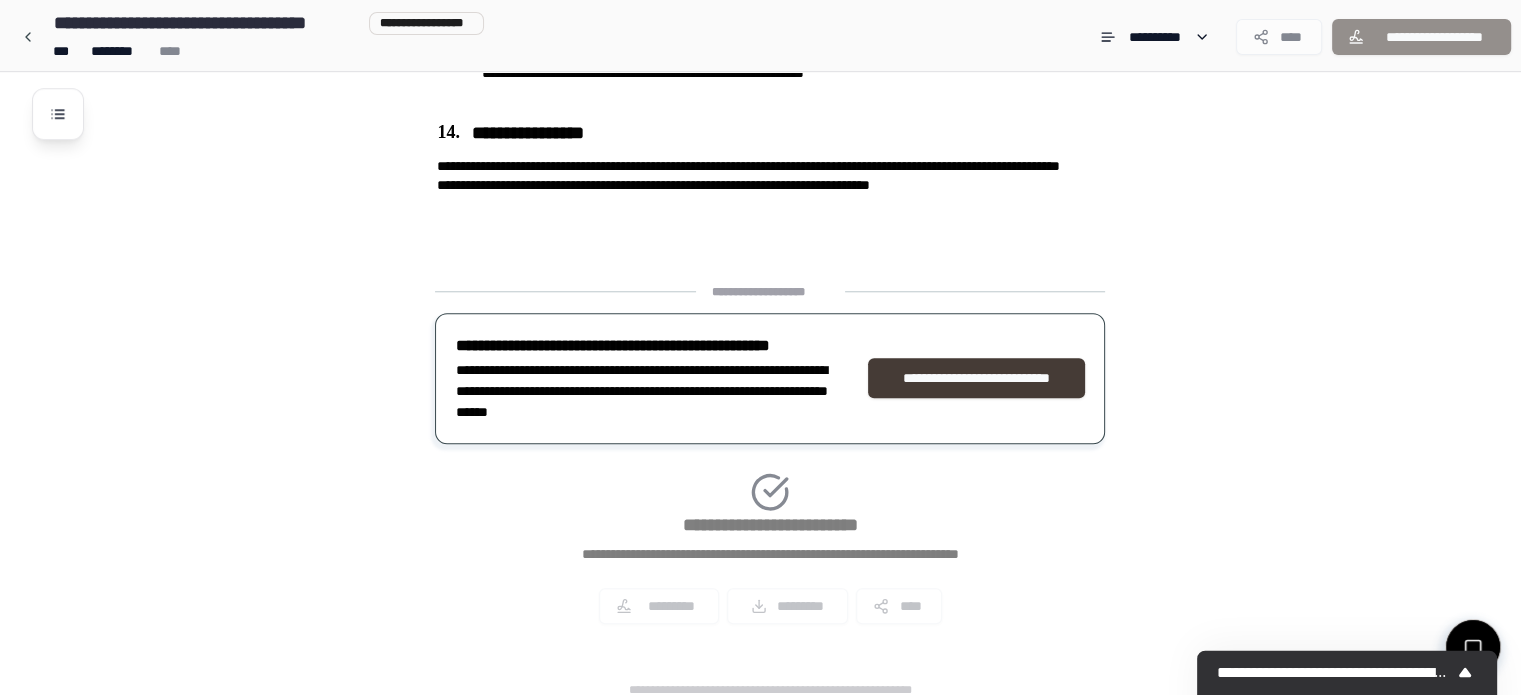 click on "**********" at bounding box center [976, 378] 